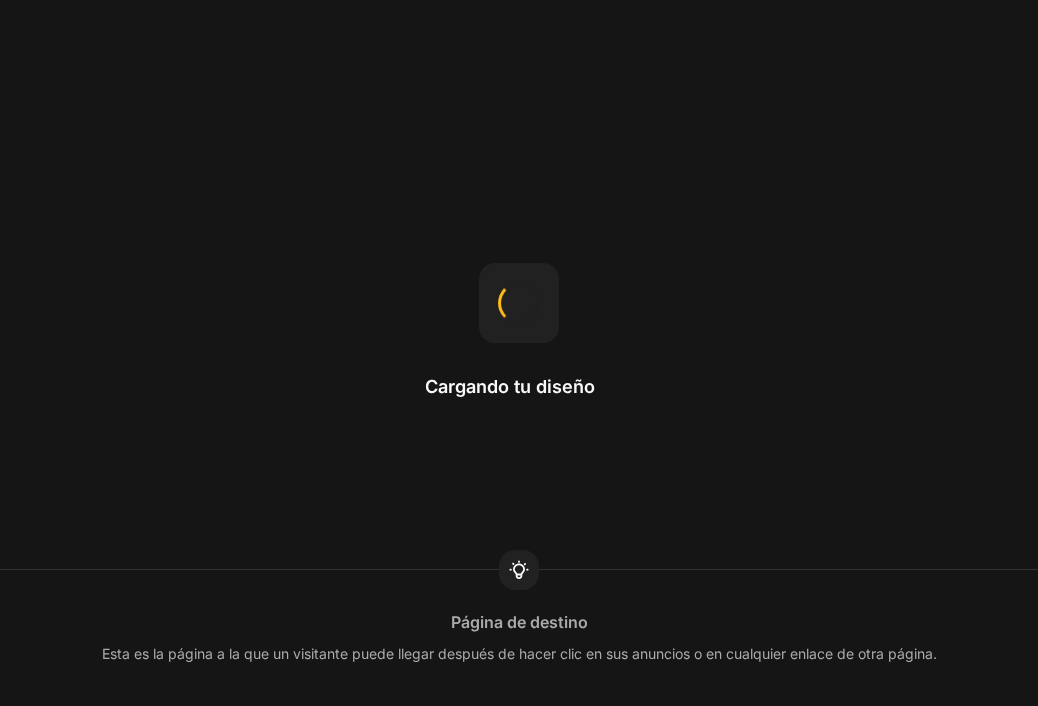 scroll, scrollTop: 0, scrollLeft: 0, axis: both 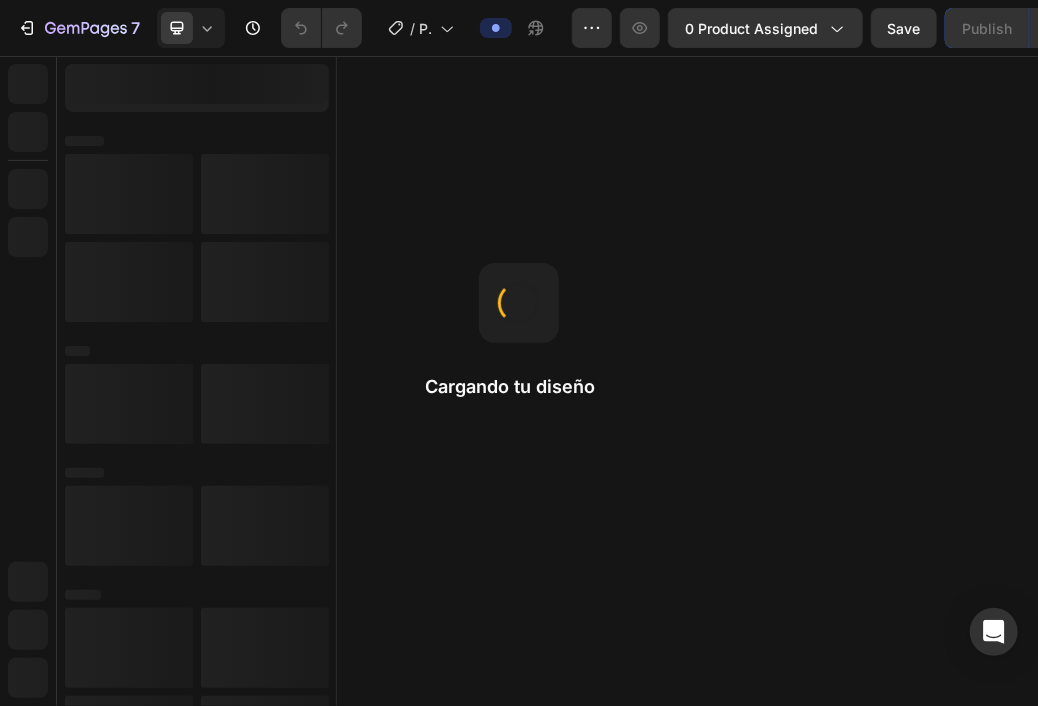 click on "7   /  Product Page - Jul 11, 09:25:59 Preview 0 product assigned  Save   Publish  Cargando tu diseño Página de destino Esta es la página a la que un visitante puede llegar después de hacer clic en sus anuncios o en cualquier enlace de otra página." at bounding box center (519, 353) 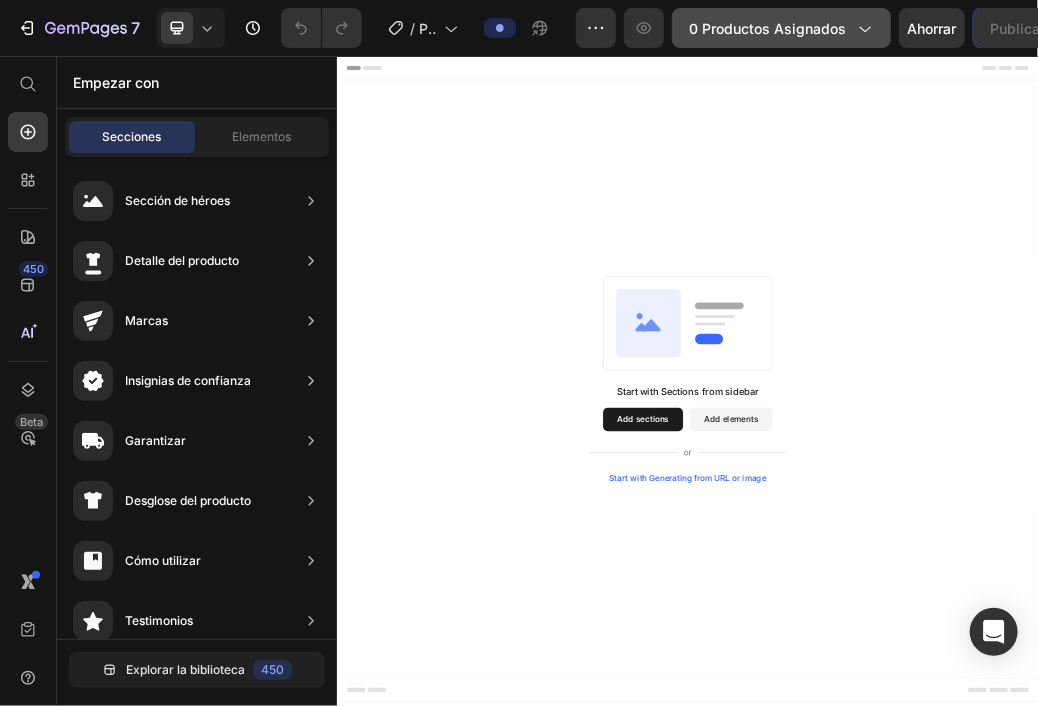 click on "0 productos asignados" at bounding box center [781, 28] 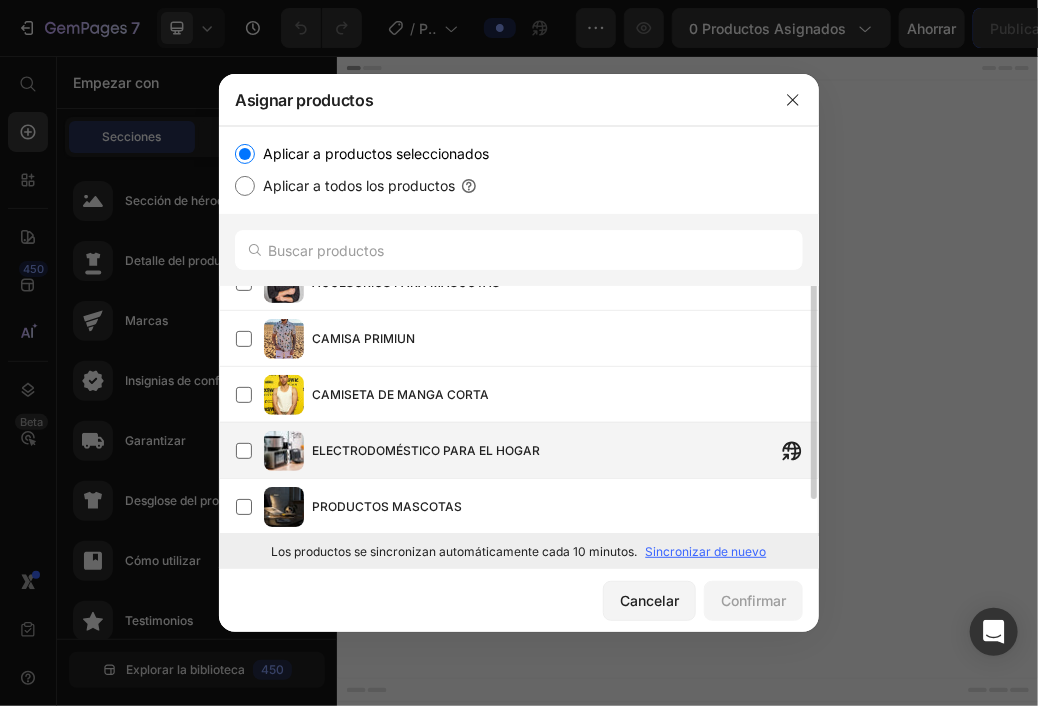 scroll, scrollTop: 0, scrollLeft: 0, axis: both 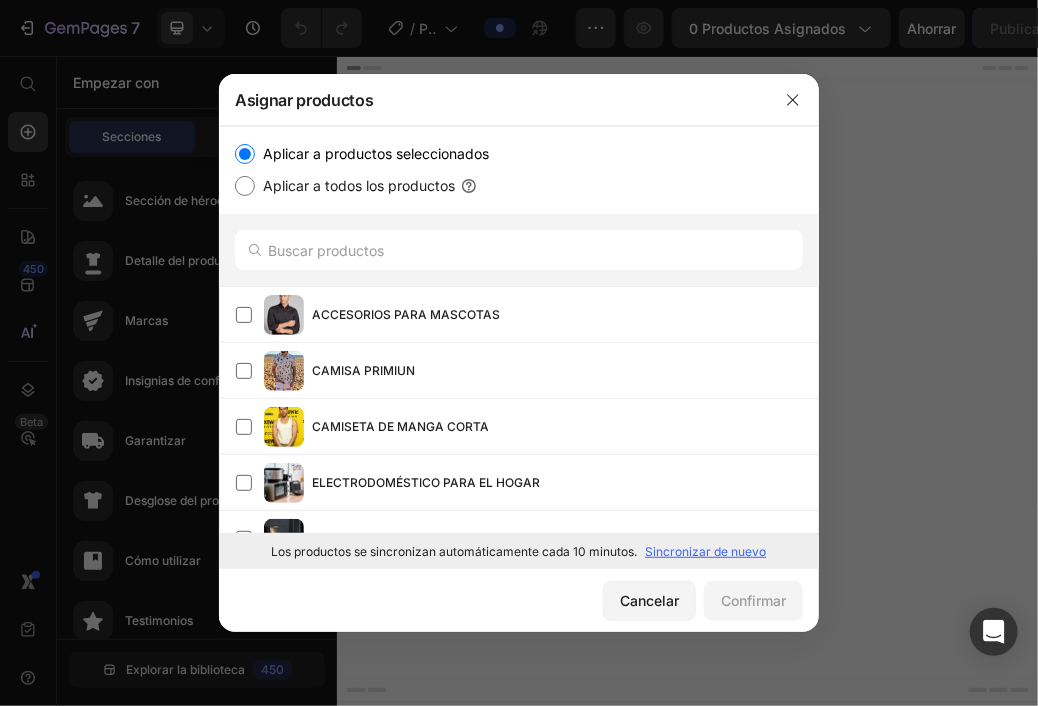 click on "Aplicar a todos los productos" at bounding box center (245, 186) 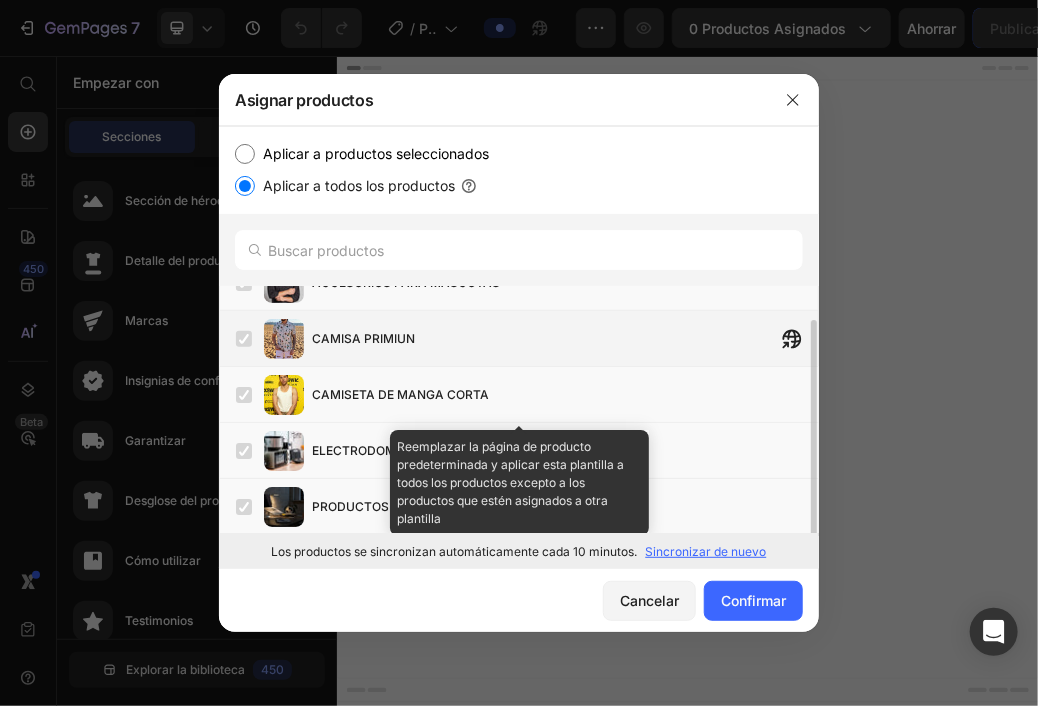 scroll, scrollTop: 35, scrollLeft: 0, axis: vertical 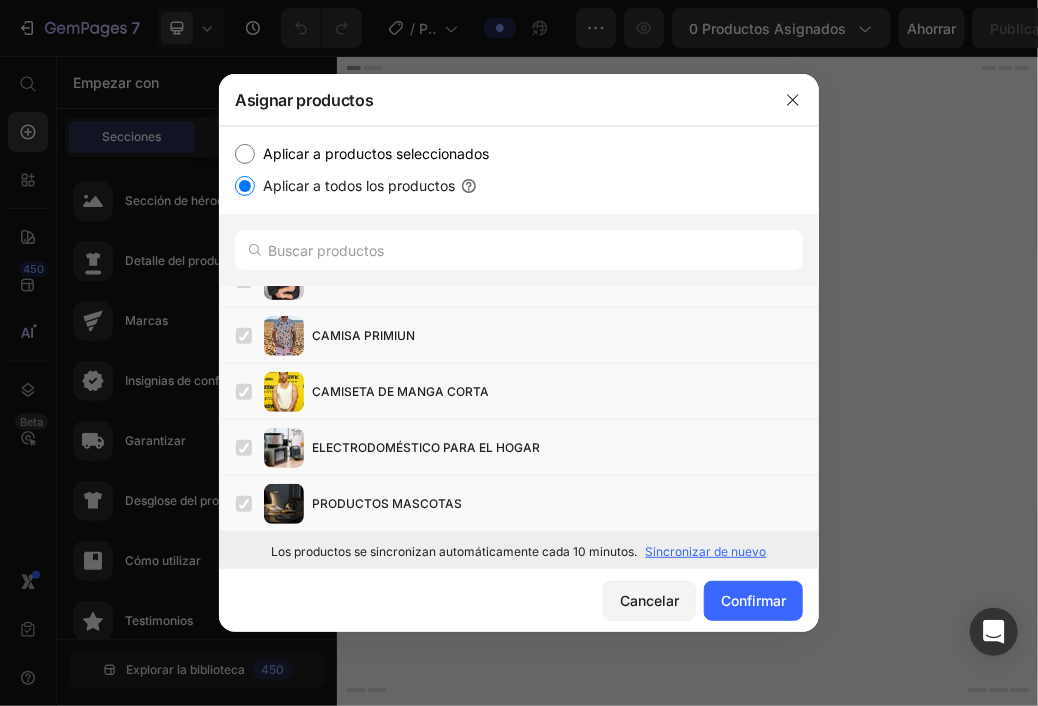 click on "Aplicar a productos seleccionados" at bounding box center (245, 154) 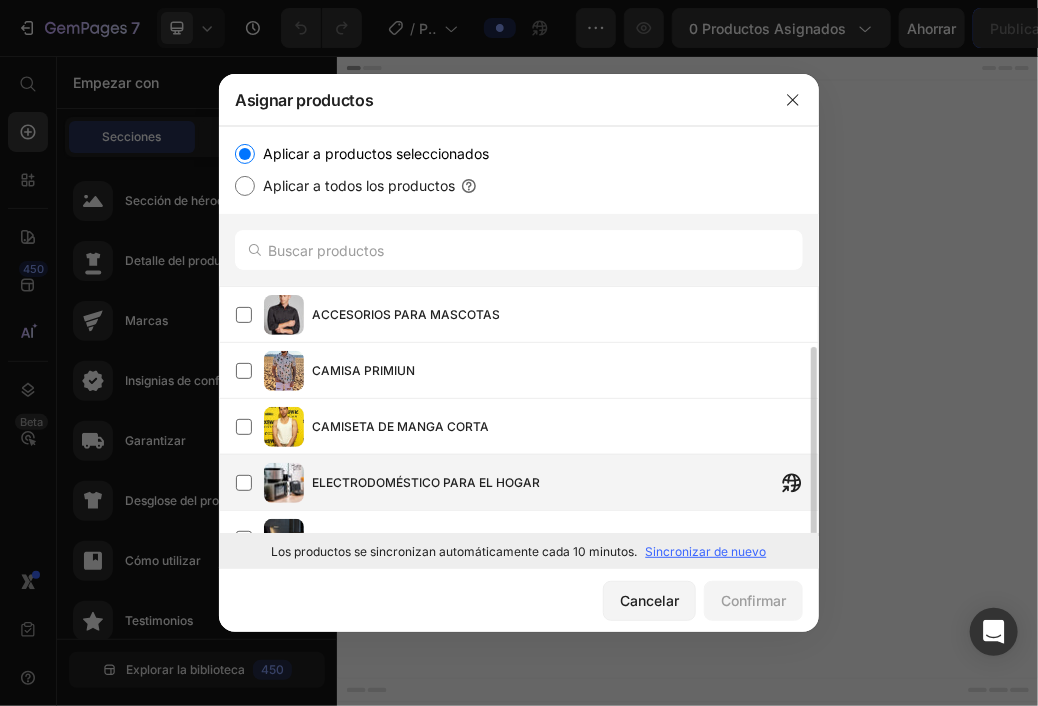 scroll, scrollTop: 32, scrollLeft: 0, axis: vertical 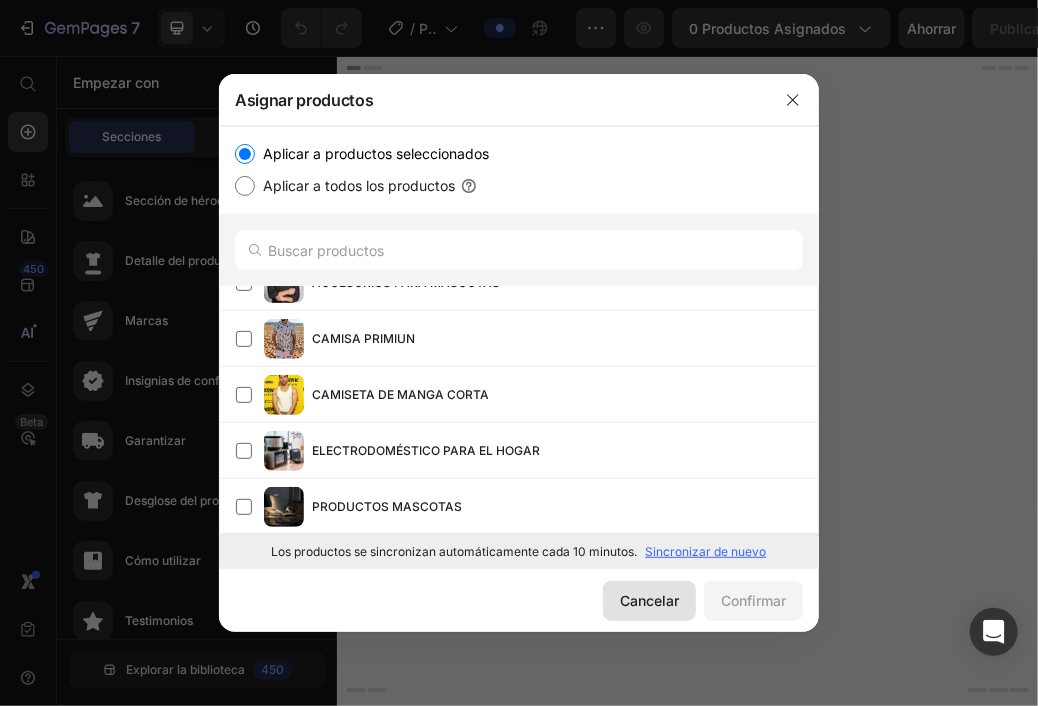 click on "Cancelar" at bounding box center [649, 600] 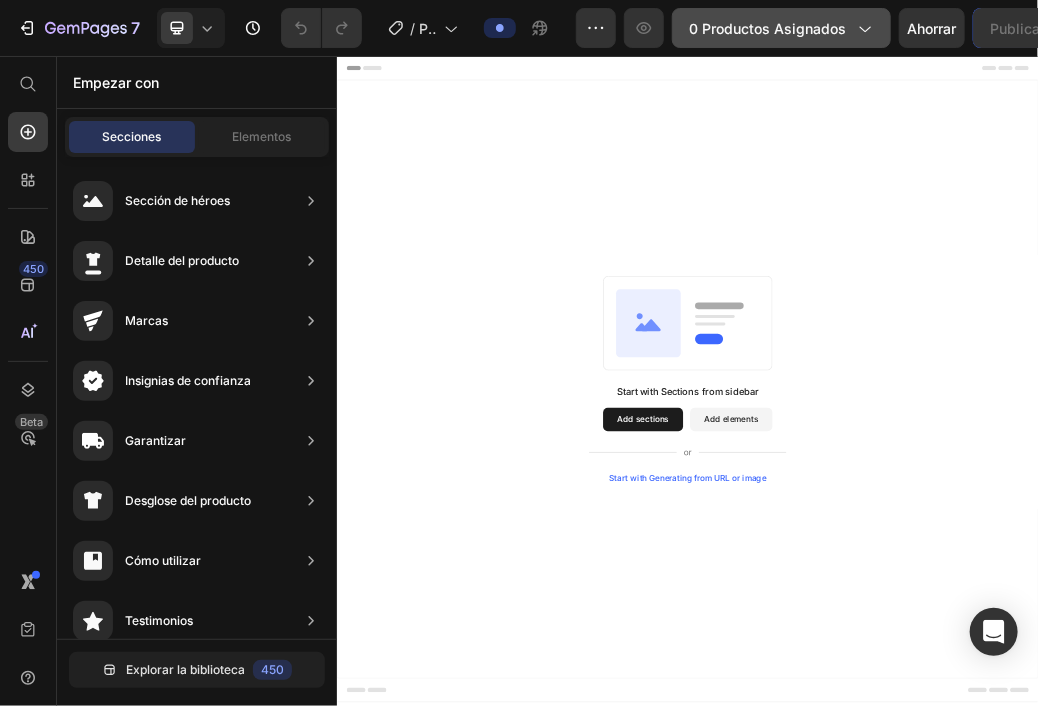 click 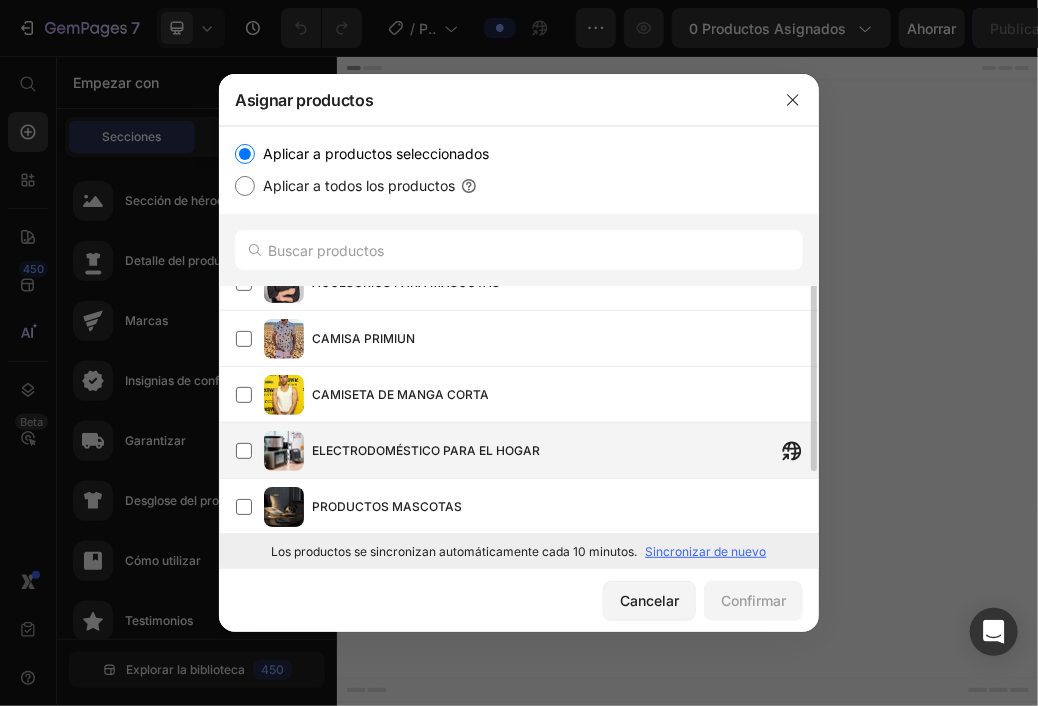 scroll, scrollTop: 0, scrollLeft: 0, axis: both 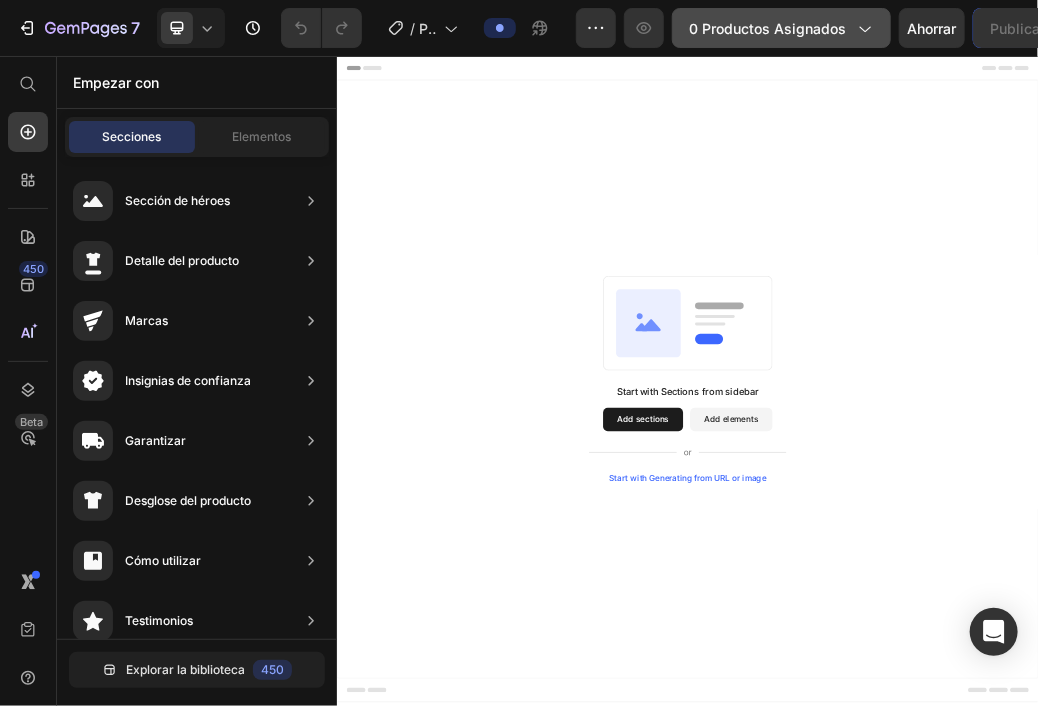 click on "0 productos asignados" at bounding box center (767, 28) 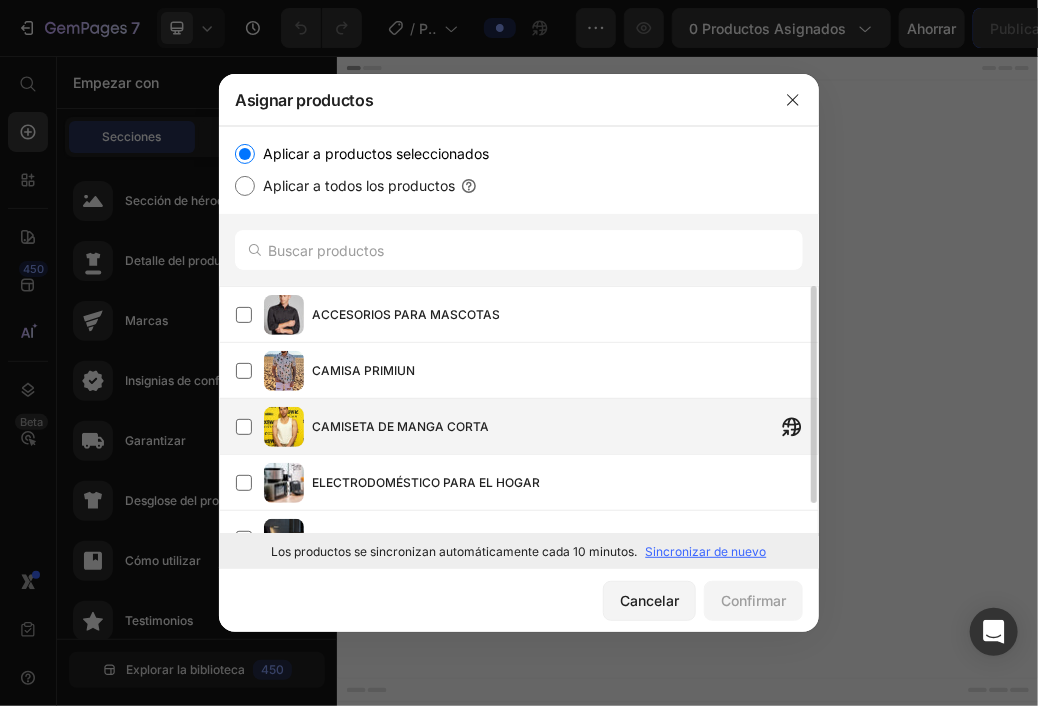 scroll, scrollTop: 32, scrollLeft: 0, axis: vertical 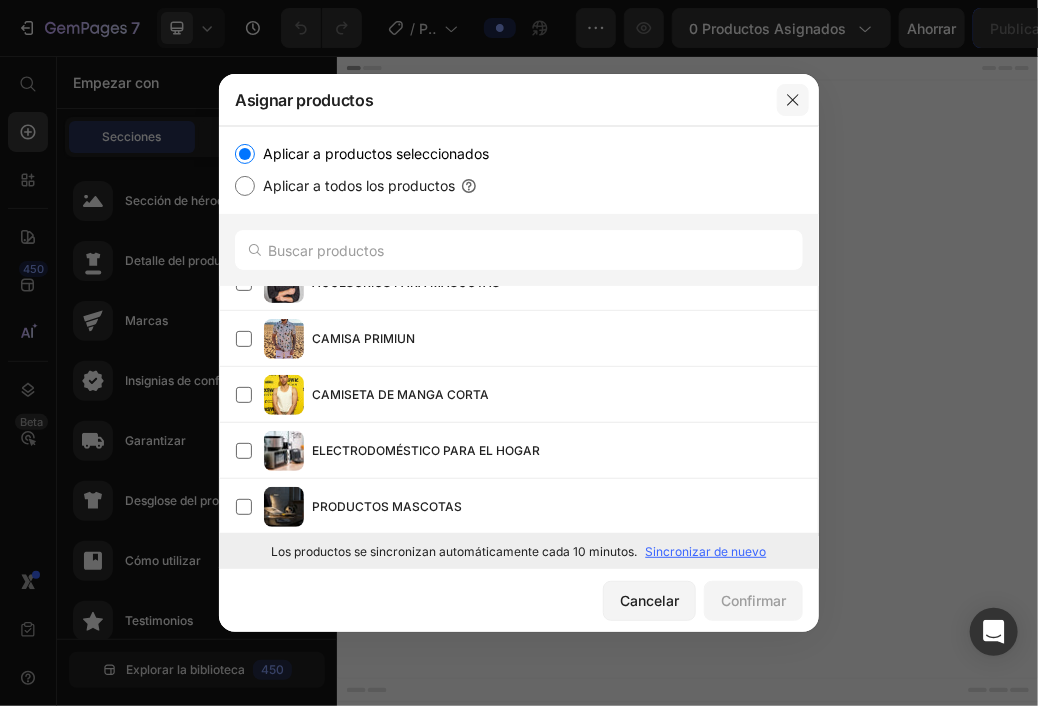 click 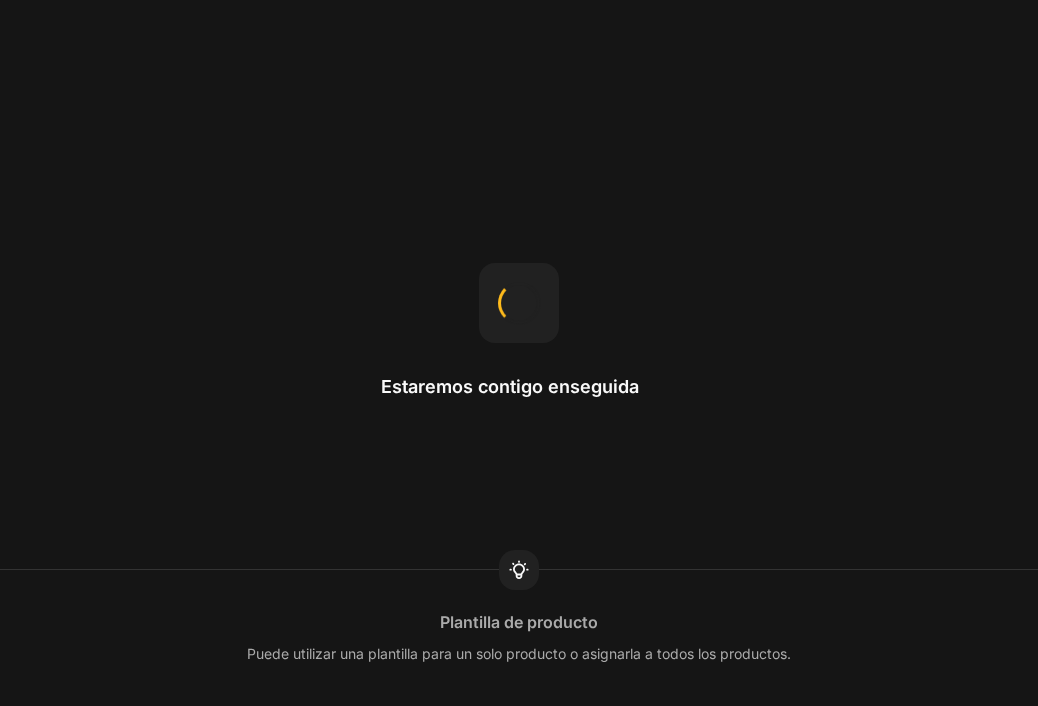 scroll, scrollTop: 0, scrollLeft: 0, axis: both 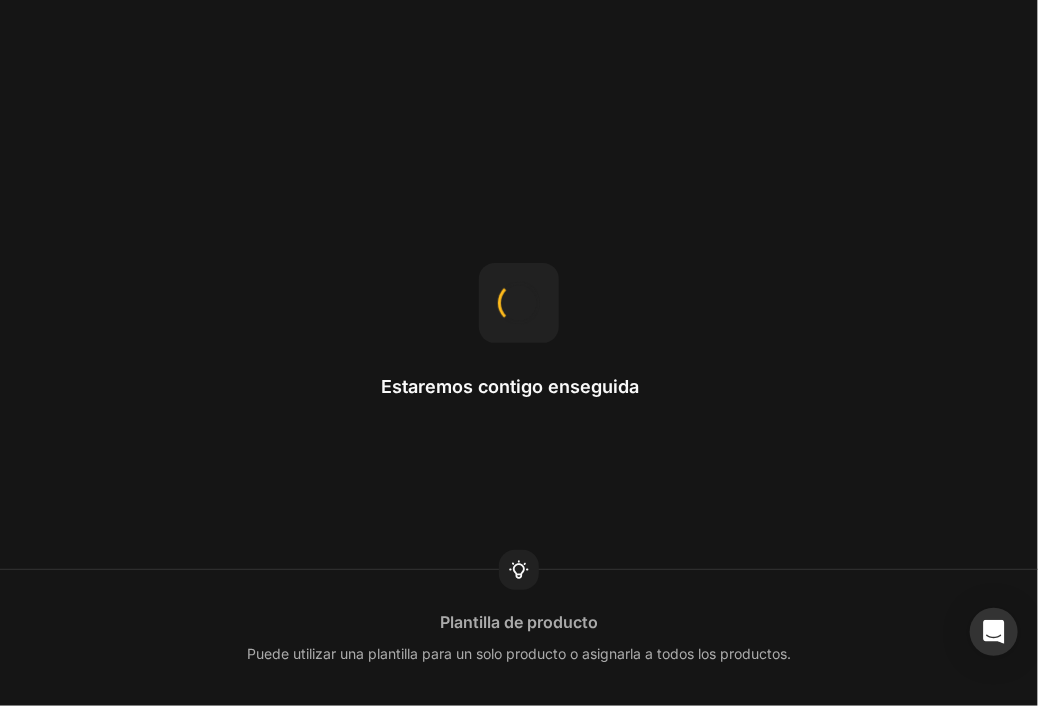 click on "Estaremos contigo enseguida Plantilla de producto Puede utilizar una plantilla para un solo producto o asignarla a todos los productos." at bounding box center [519, 353] 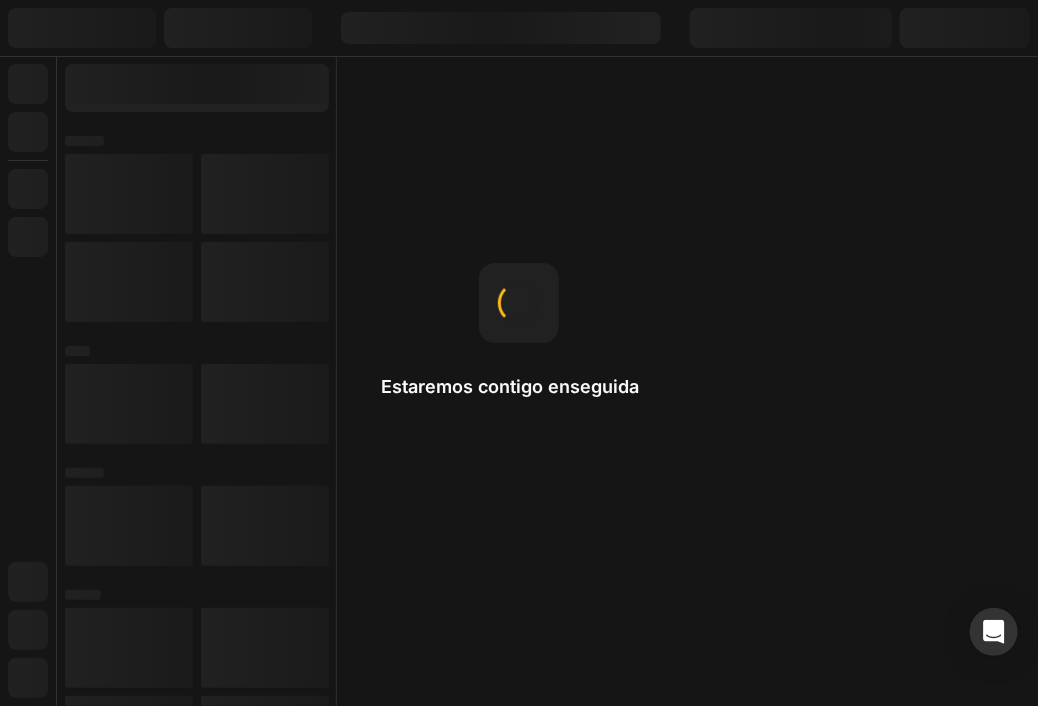 scroll, scrollTop: 0, scrollLeft: 0, axis: both 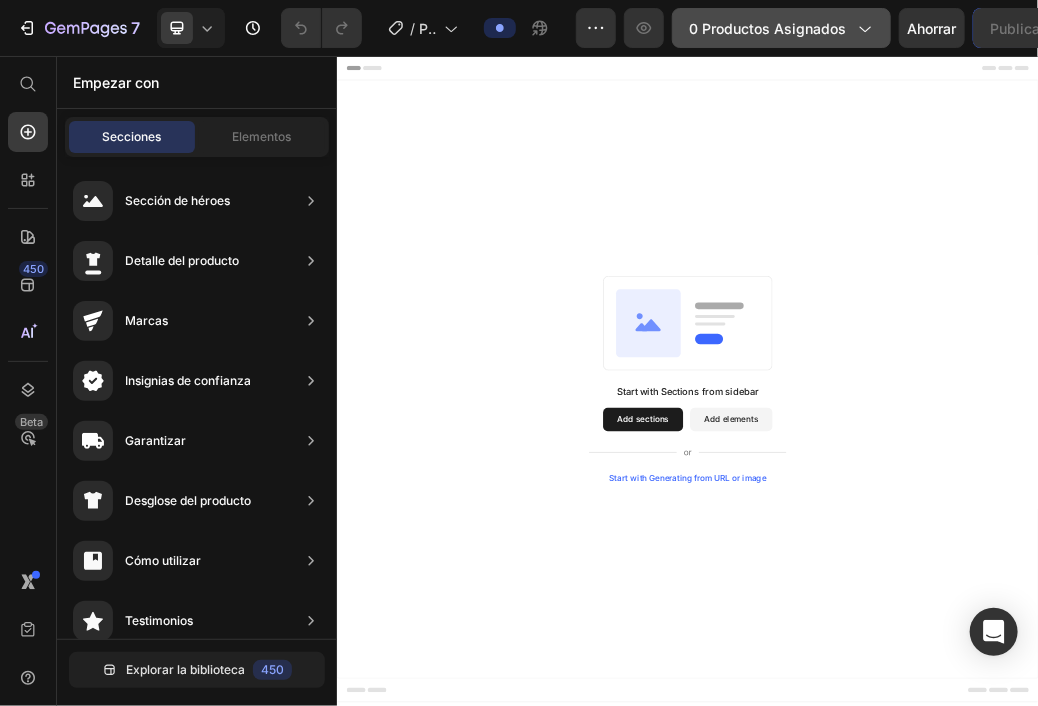click 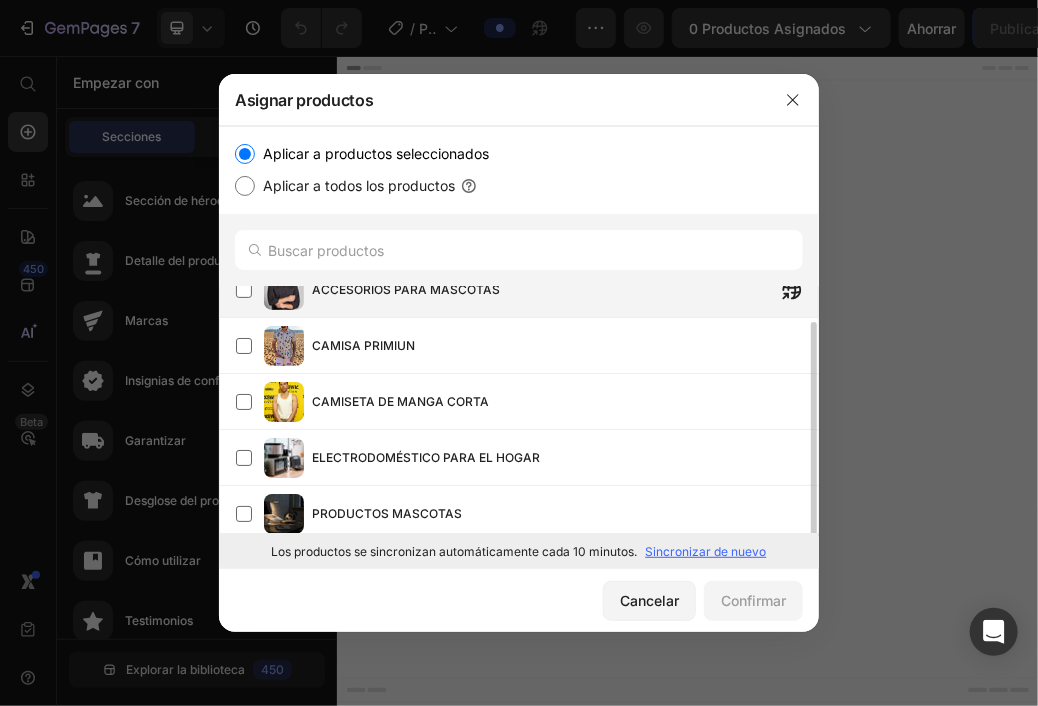 scroll, scrollTop: 32, scrollLeft: 0, axis: vertical 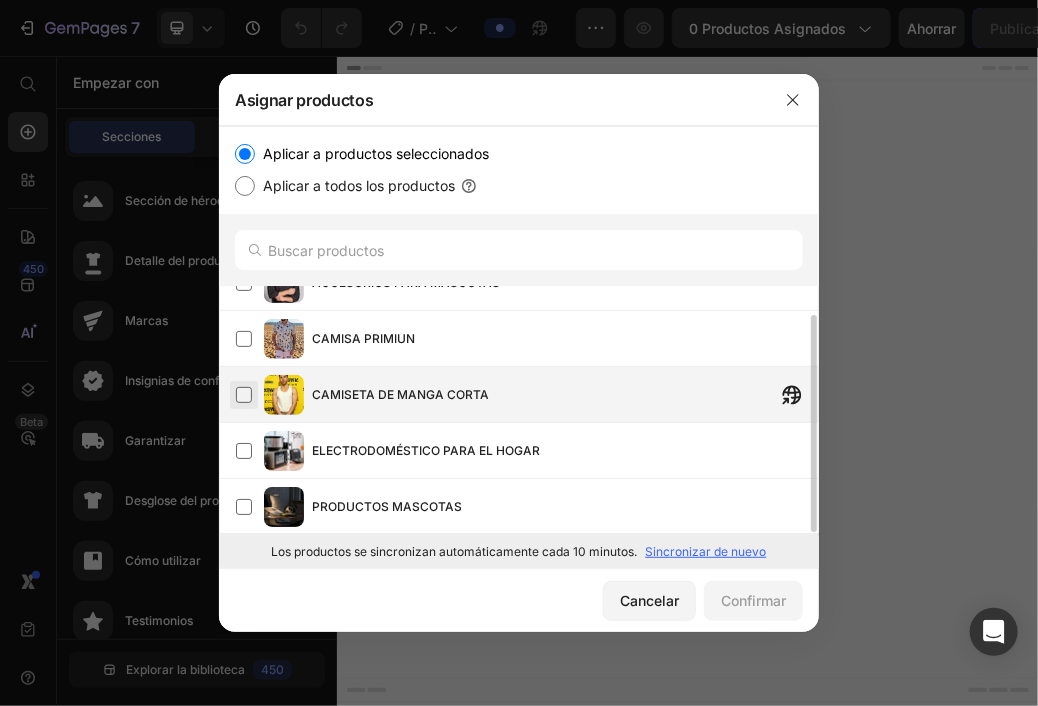 click at bounding box center [244, 395] 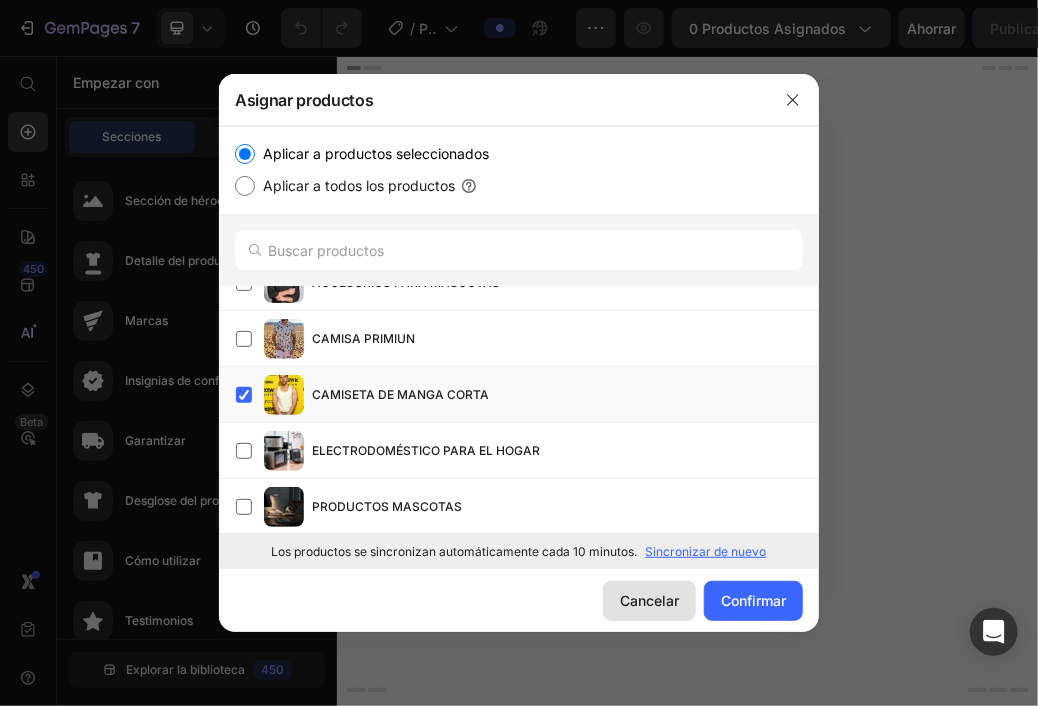 click on "Cancelar" 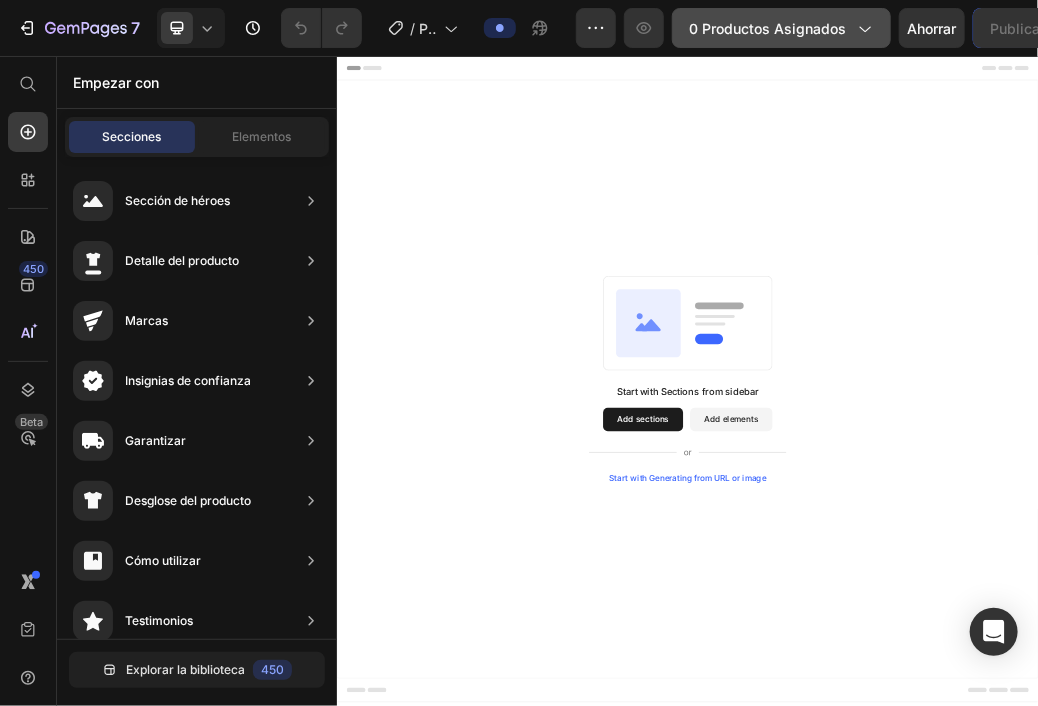 click on "0 productos asignados" at bounding box center (767, 28) 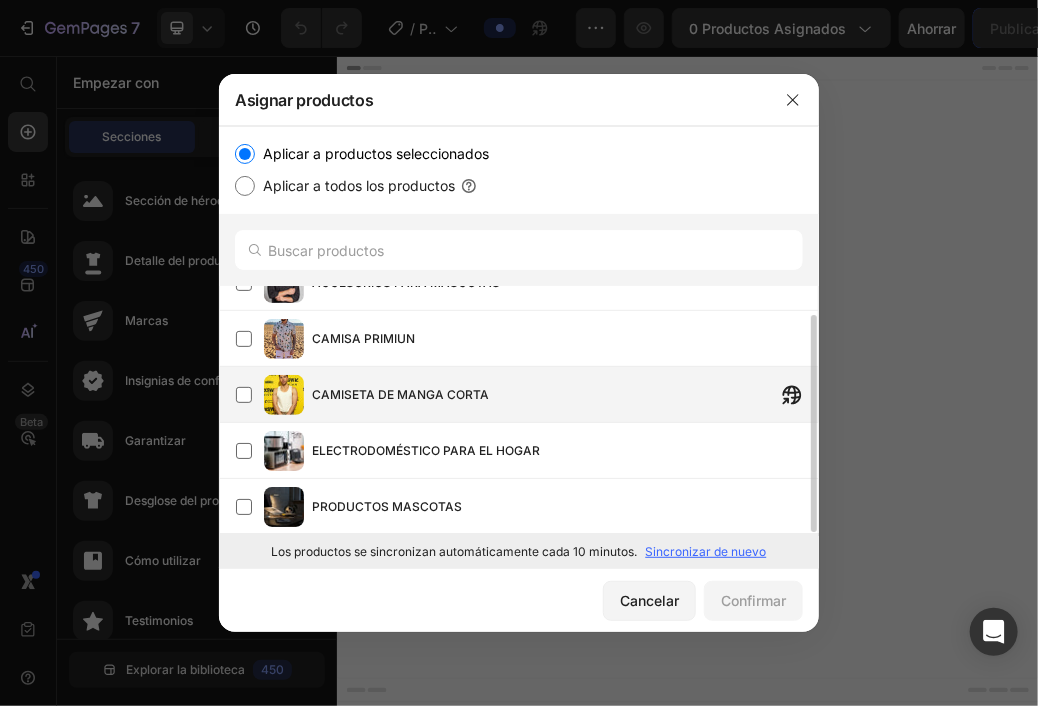 scroll, scrollTop: 31, scrollLeft: 0, axis: vertical 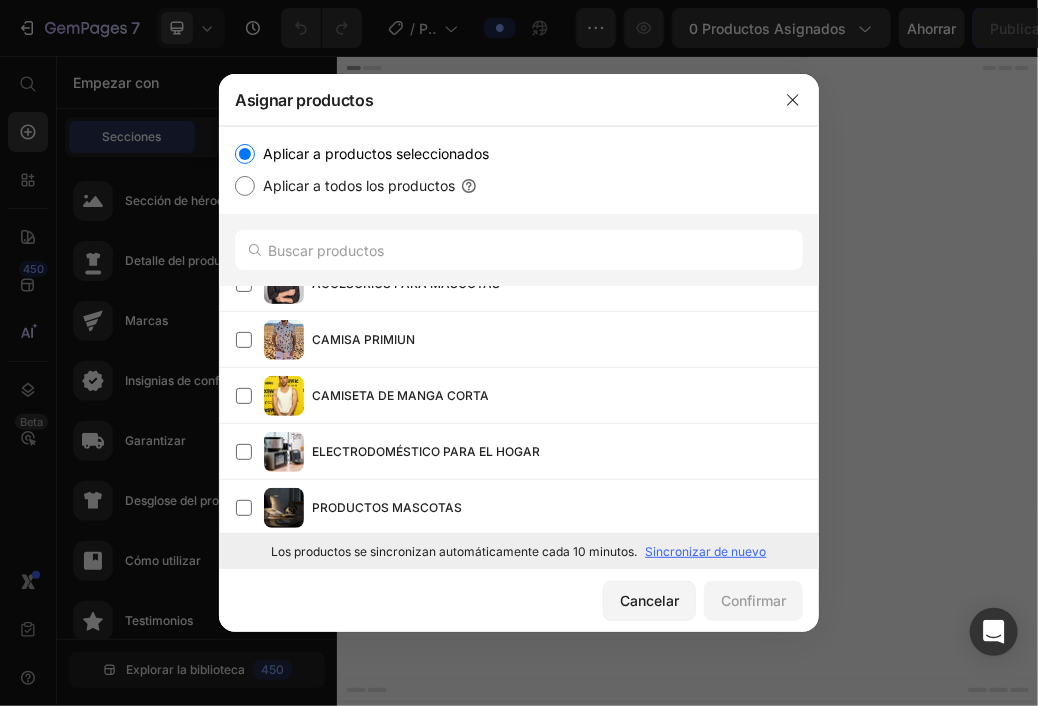 click on "Sincronizar de nuevo" at bounding box center (706, 551) 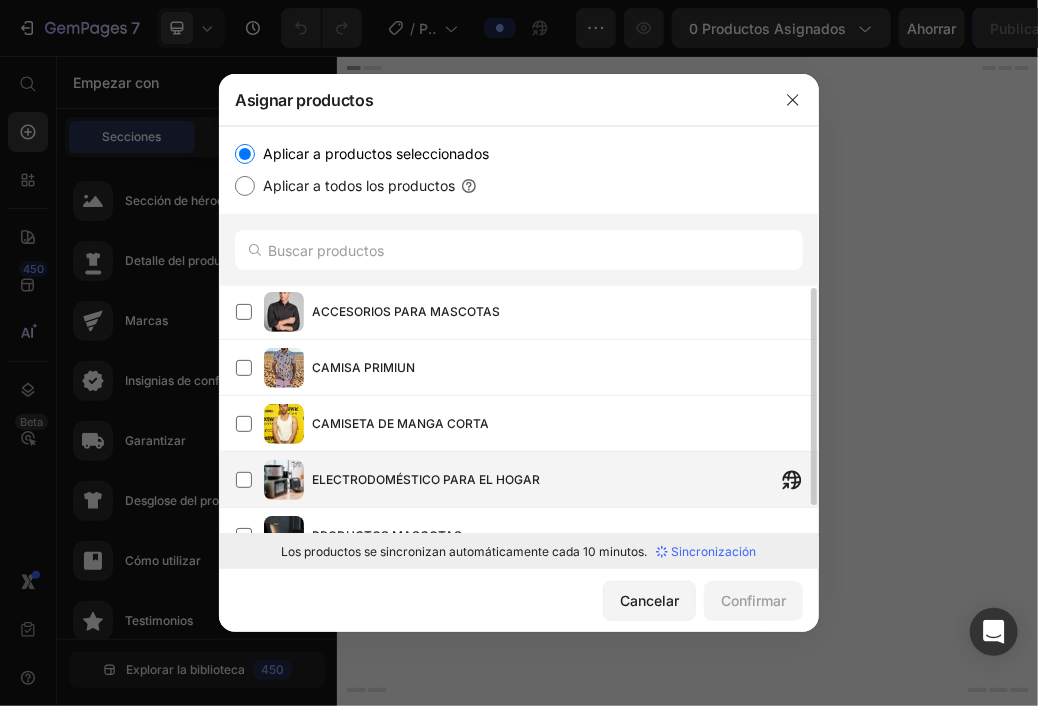 scroll, scrollTop: 0, scrollLeft: 0, axis: both 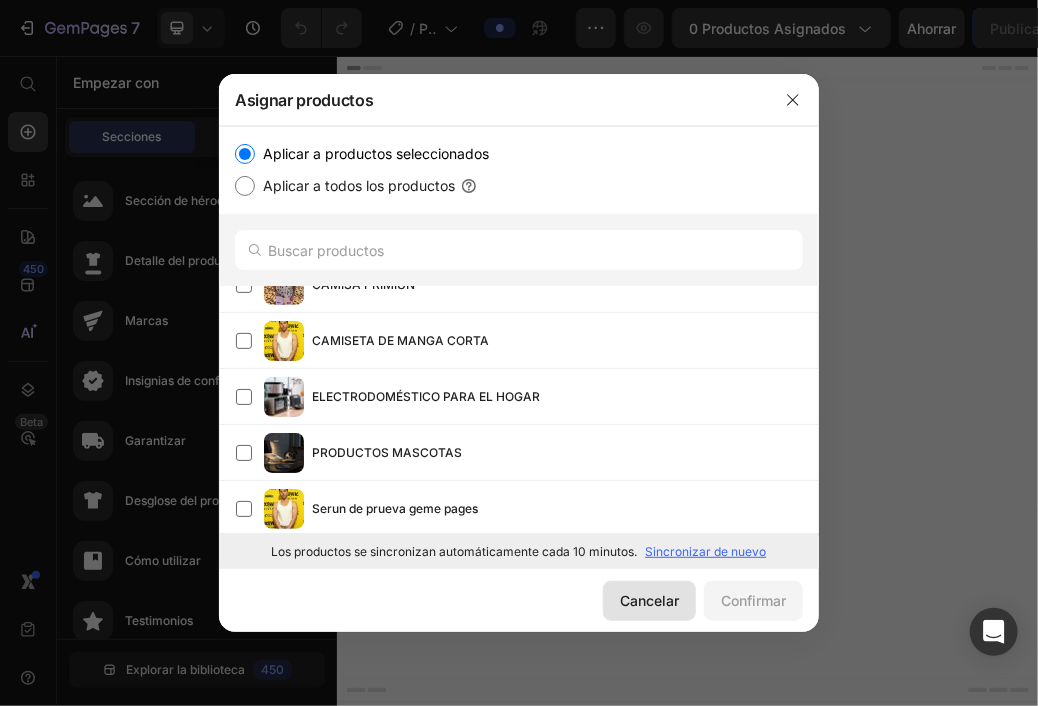 click on "Cancelar" at bounding box center (649, 600) 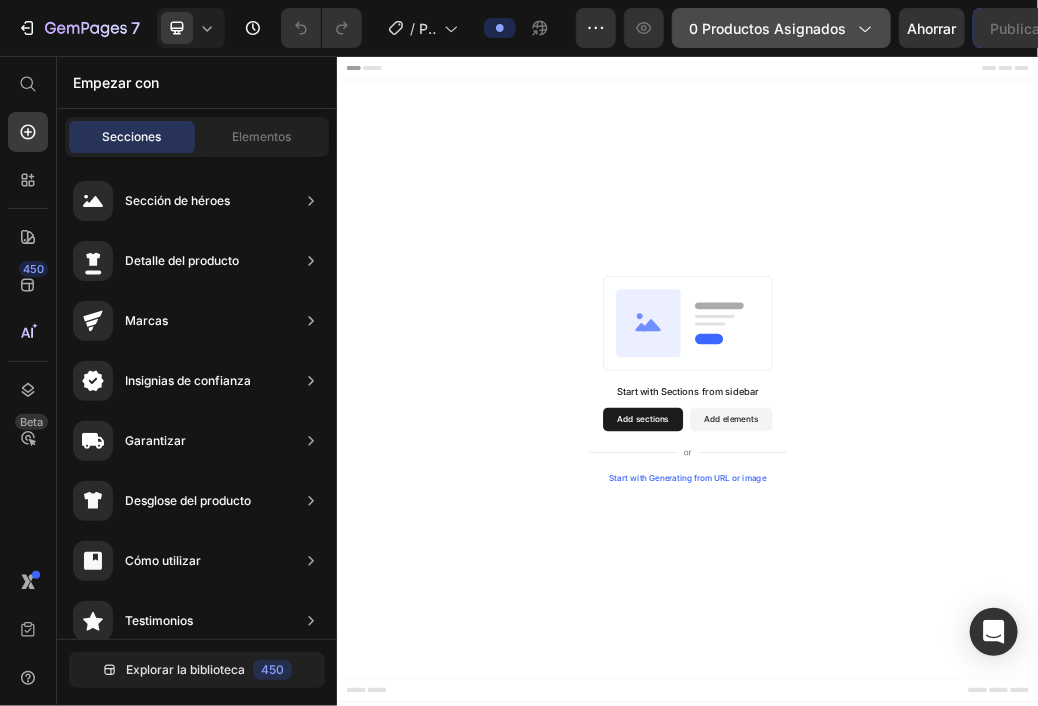 click on "0 productos asignados" at bounding box center (767, 28) 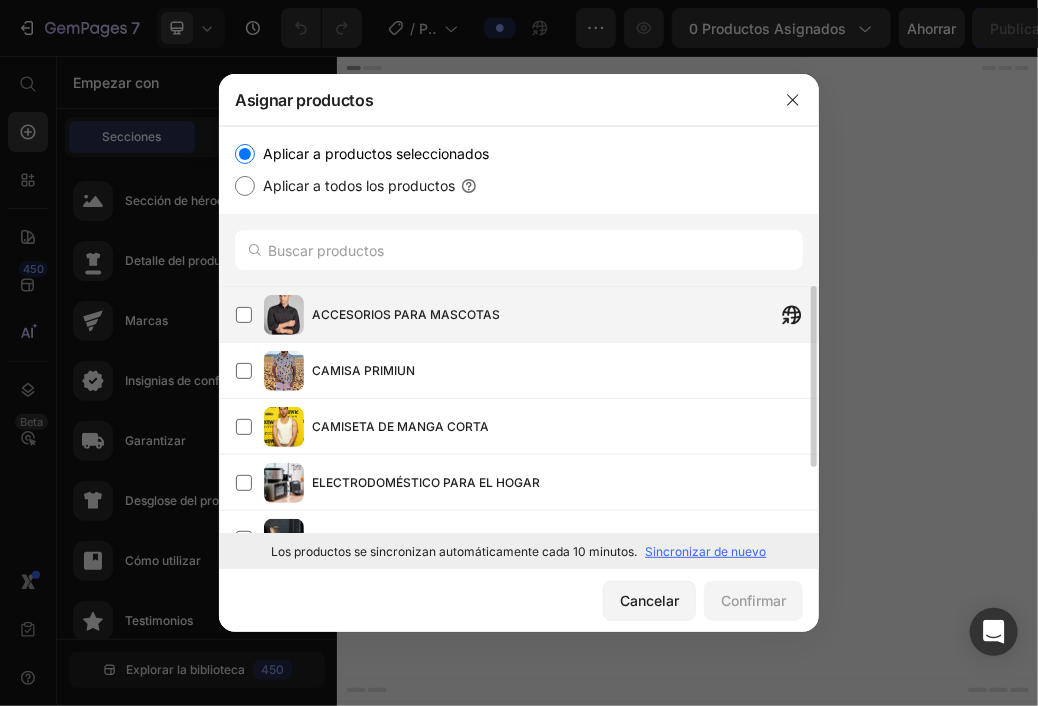 scroll, scrollTop: 88, scrollLeft: 0, axis: vertical 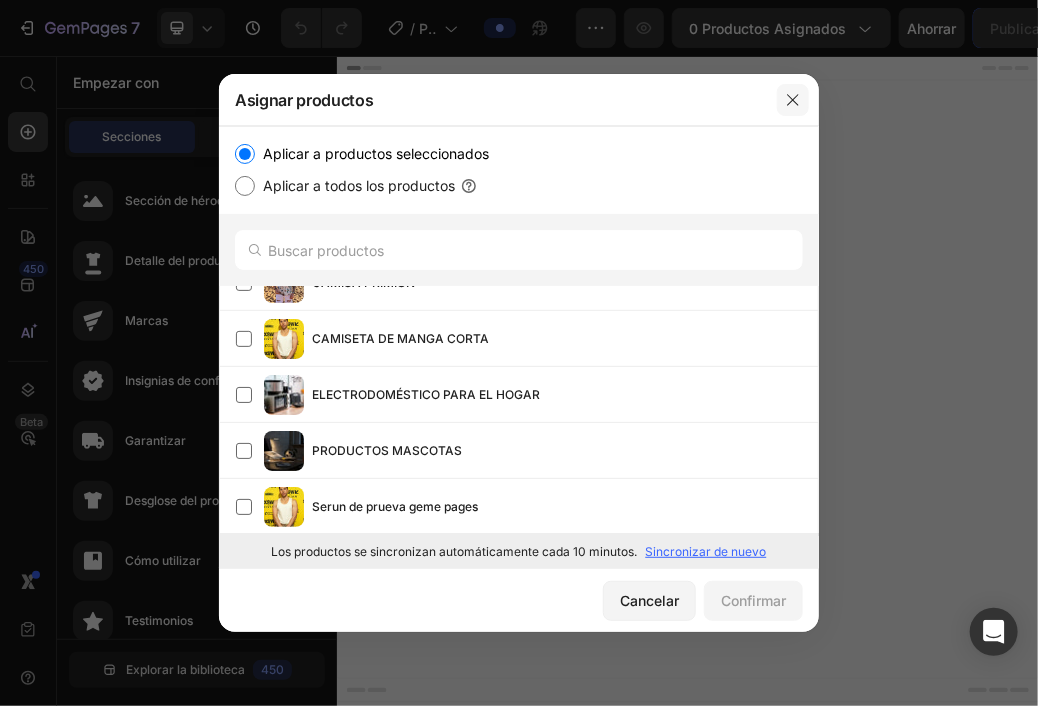 click at bounding box center [793, 100] 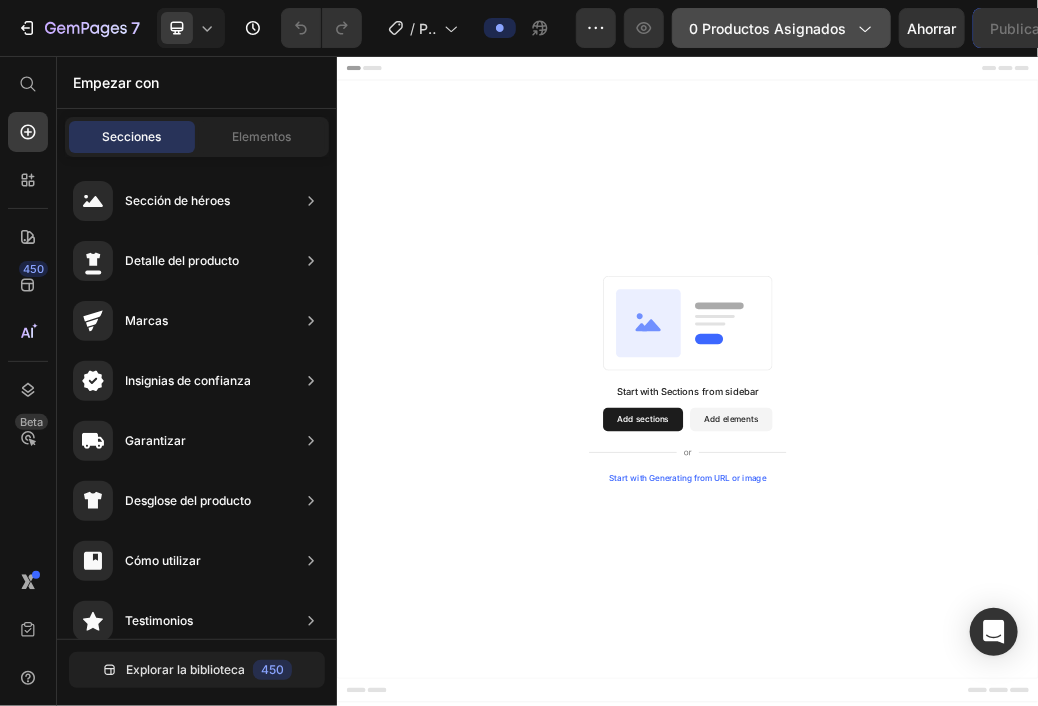 click 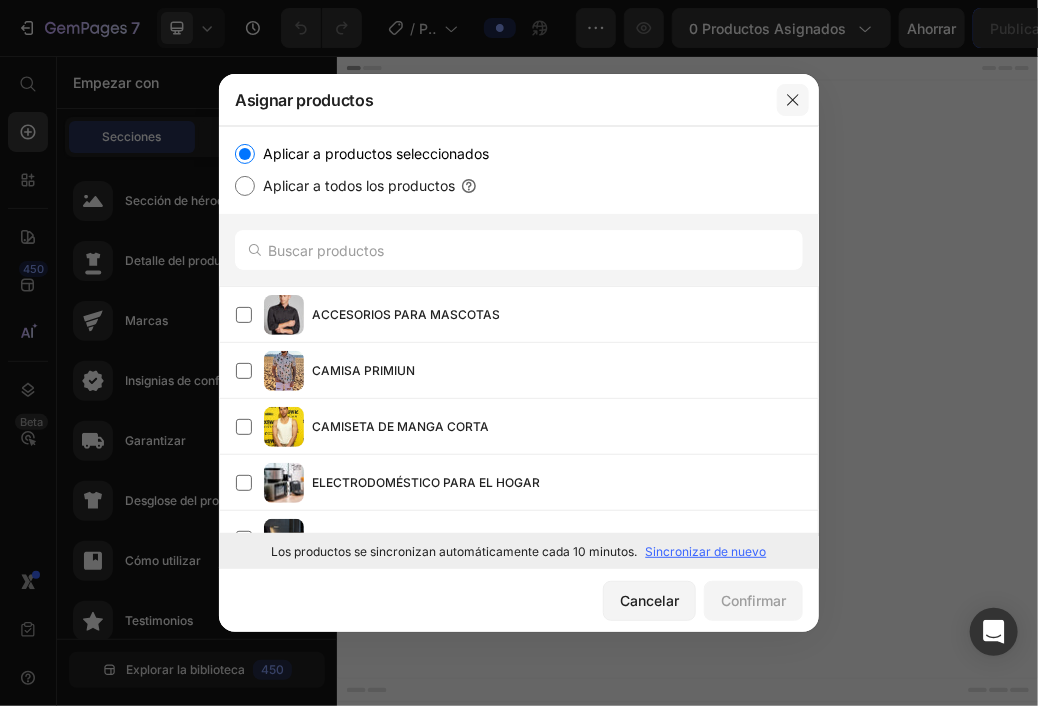 click 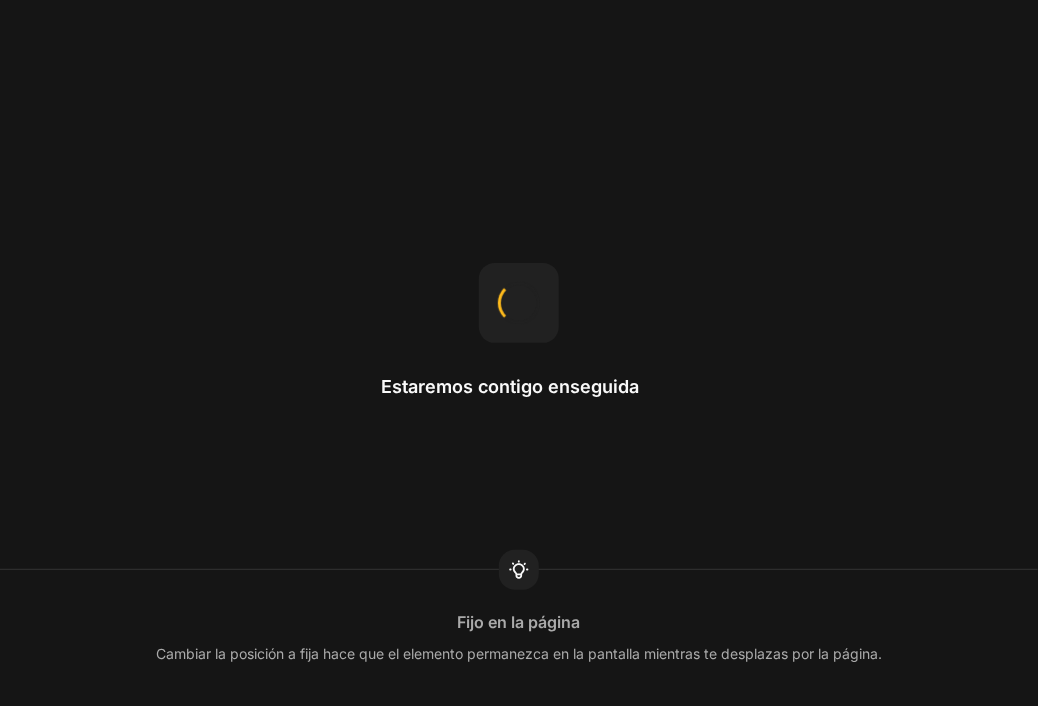 scroll, scrollTop: 0, scrollLeft: 0, axis: both 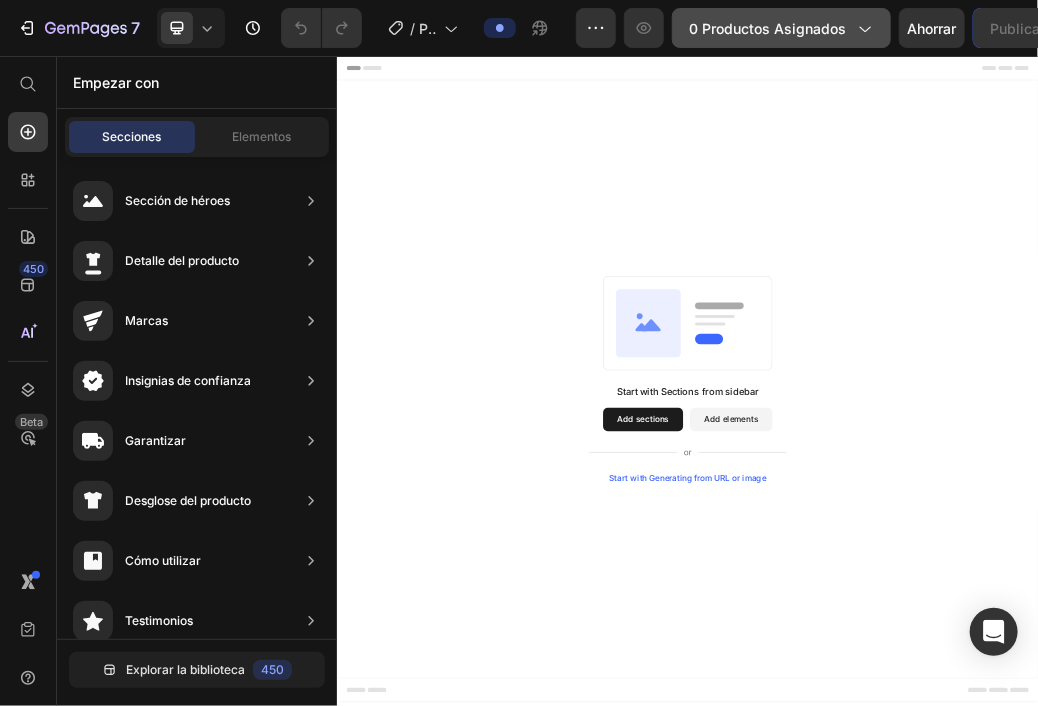 click on "0 productos asignados" at bounding box center [781, 28] 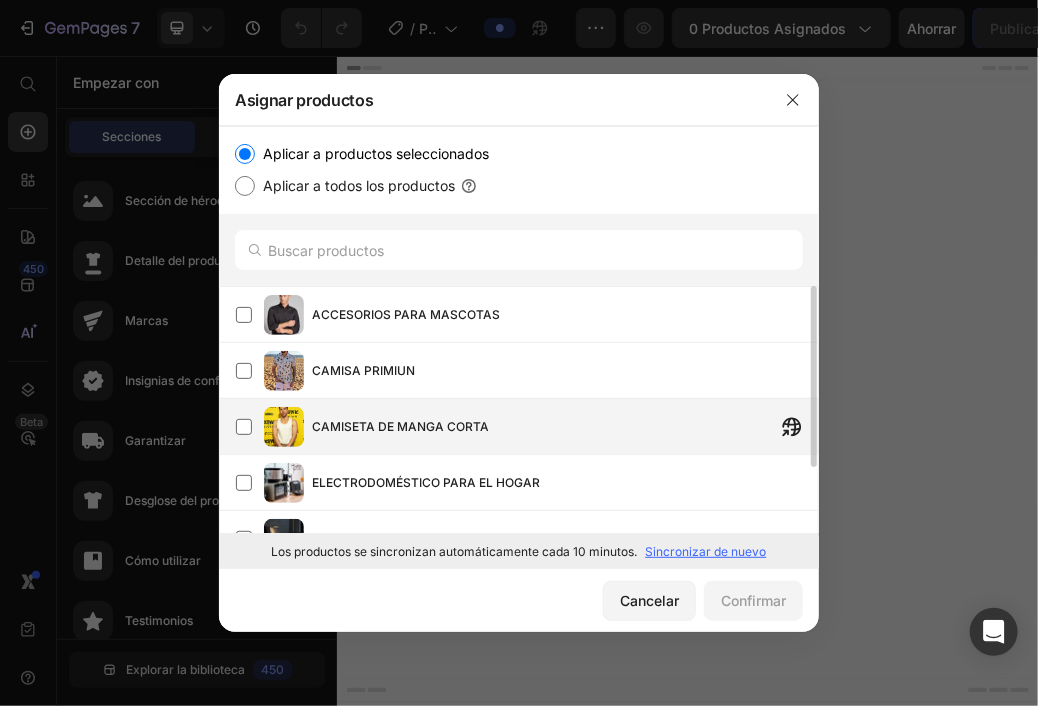 scroll, scrollTop: 88, scrollLeft: 0, axis: vertical 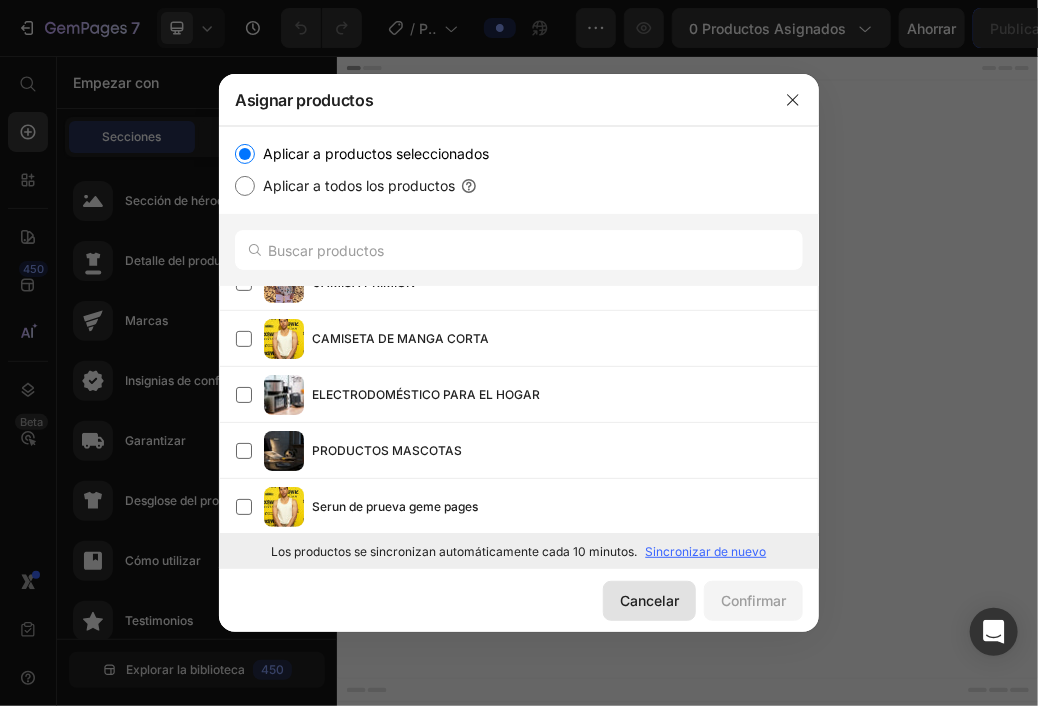 click on "Cancelar" at bounding box center [649, 600] 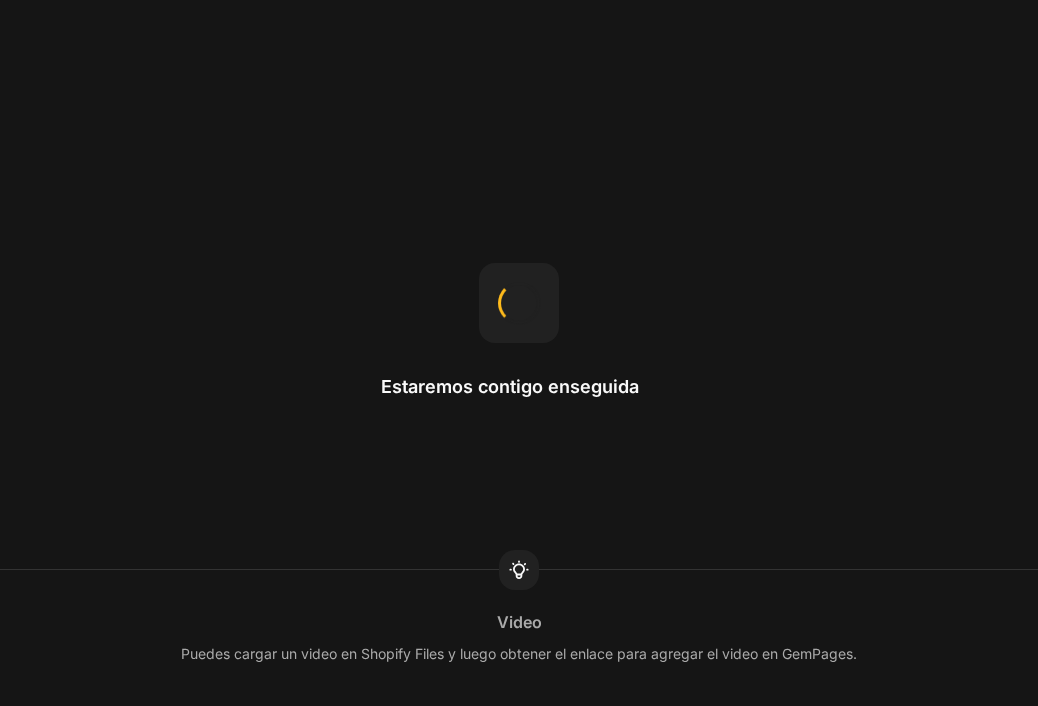 scroll, scrollTop: 0, scrollLeft: 0, axis: both 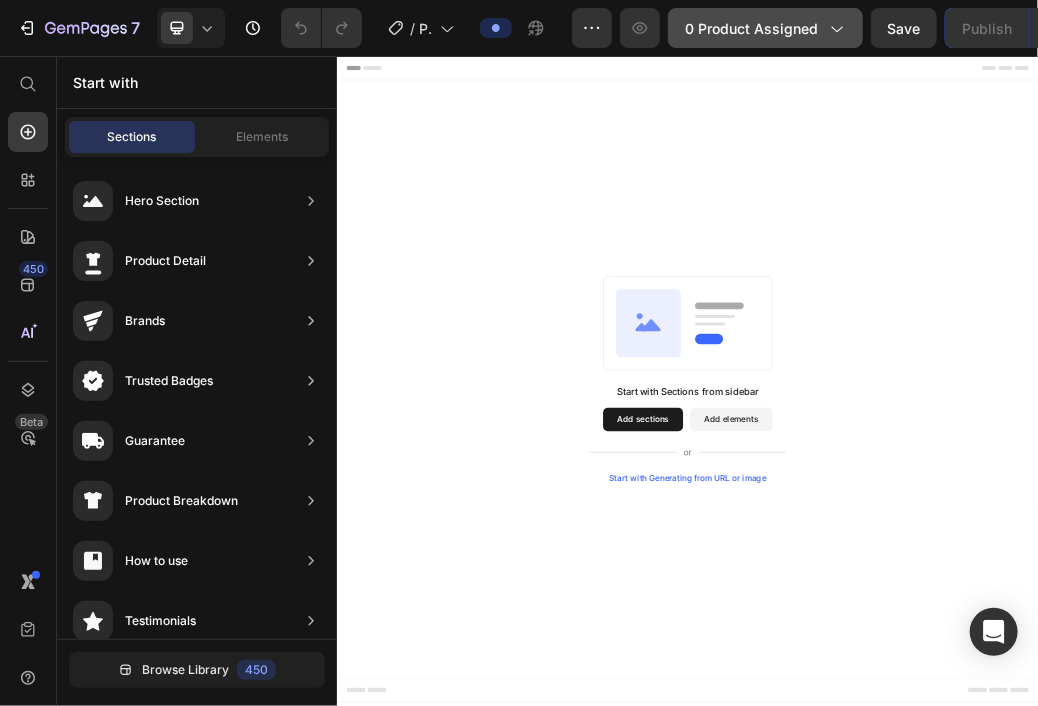click on "0 product assigned" 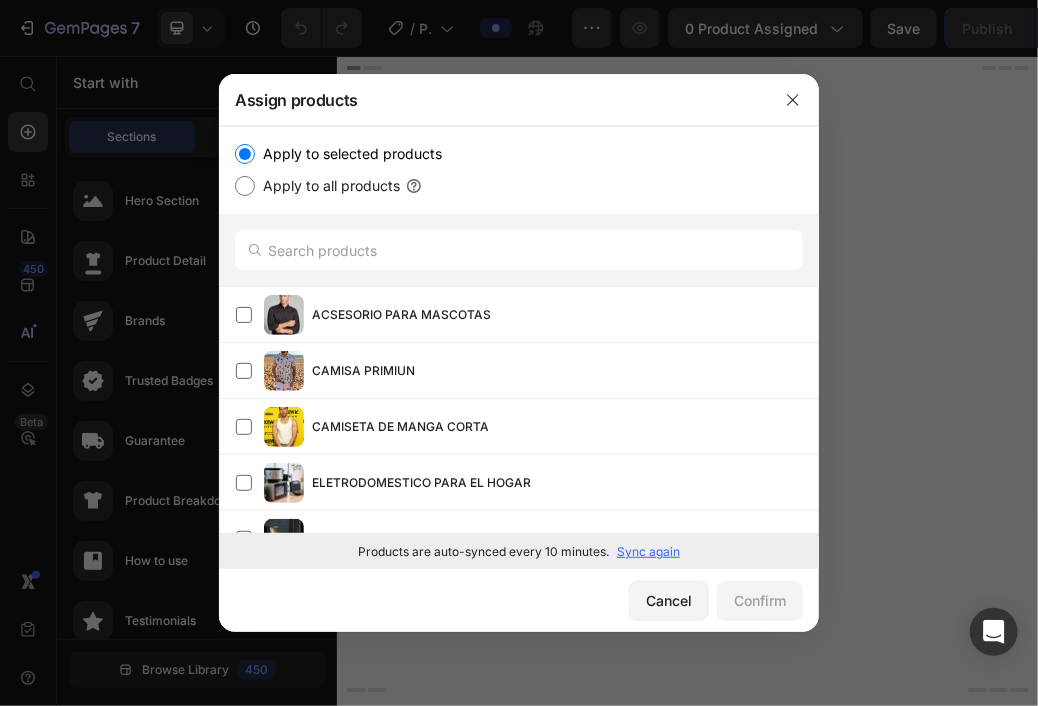 scroll, scrollTop: 88, scrollLeft: 0, axis: vertical 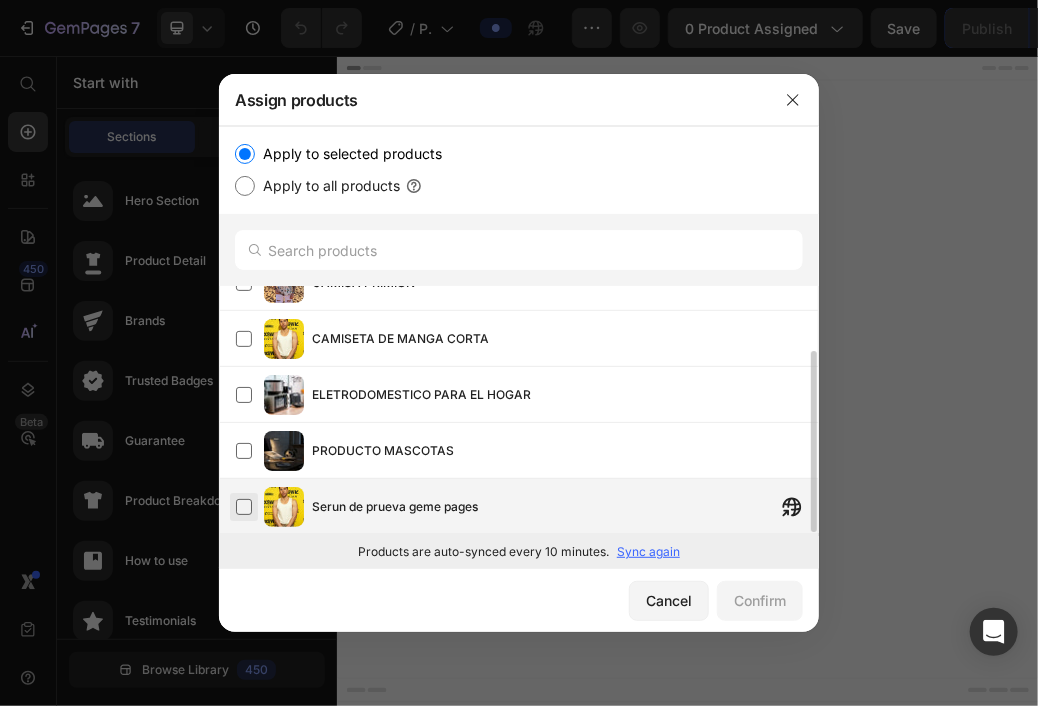 click at bounding box center (244, 507) 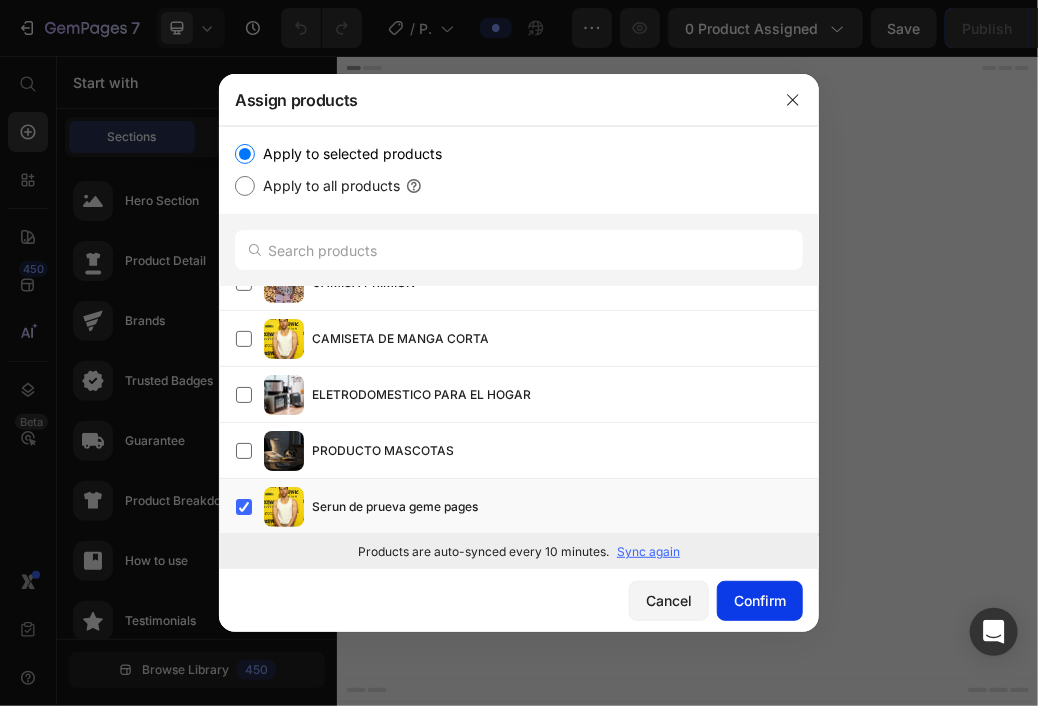 click on "Confirm" at bounding box center [760, 600] 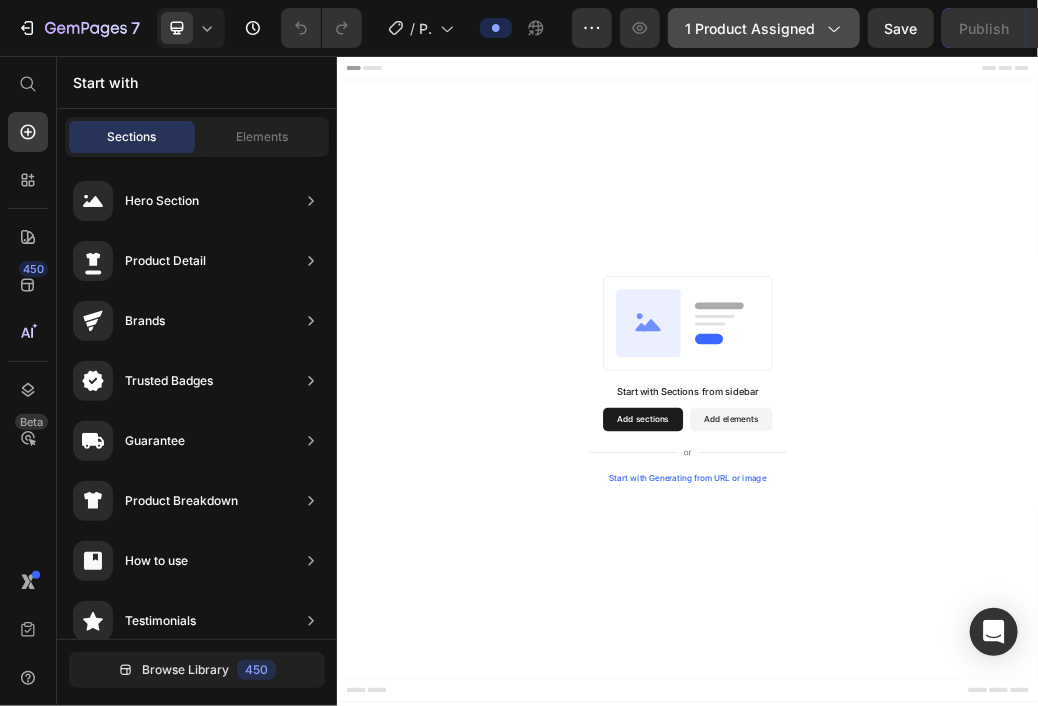 click on "1 product assigned" 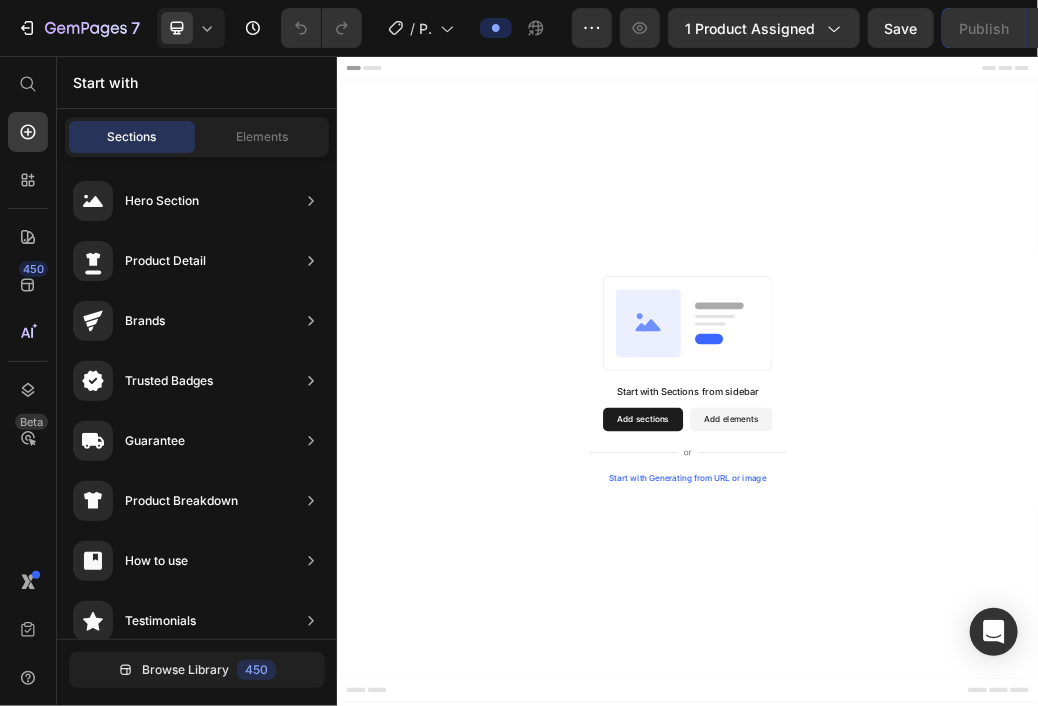 click on "Start with Sections from sidebar Add sections Add elements Start with Generating from URL or image" at bounding box center [936, 607] 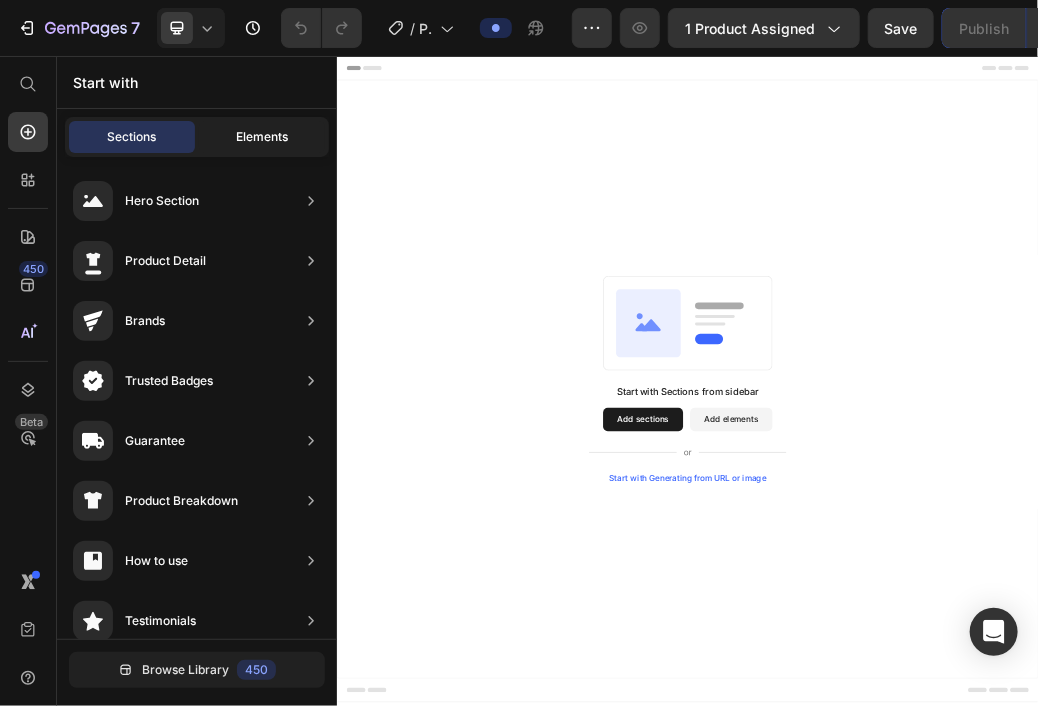 click on "Elements" at bounding box center [262, 137] 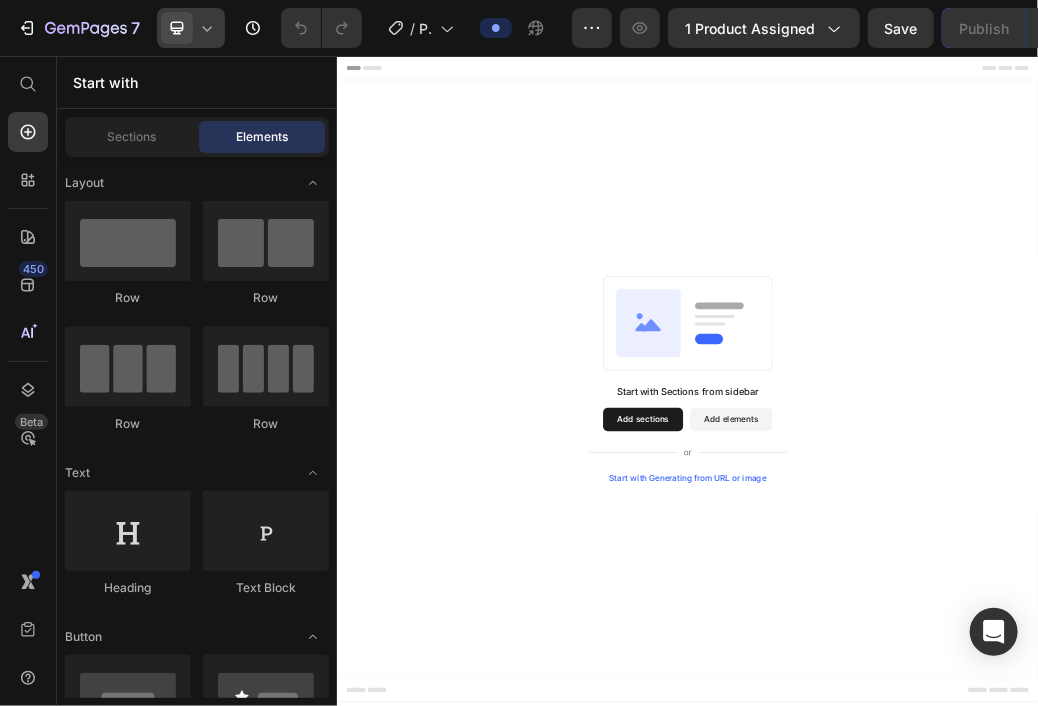 click 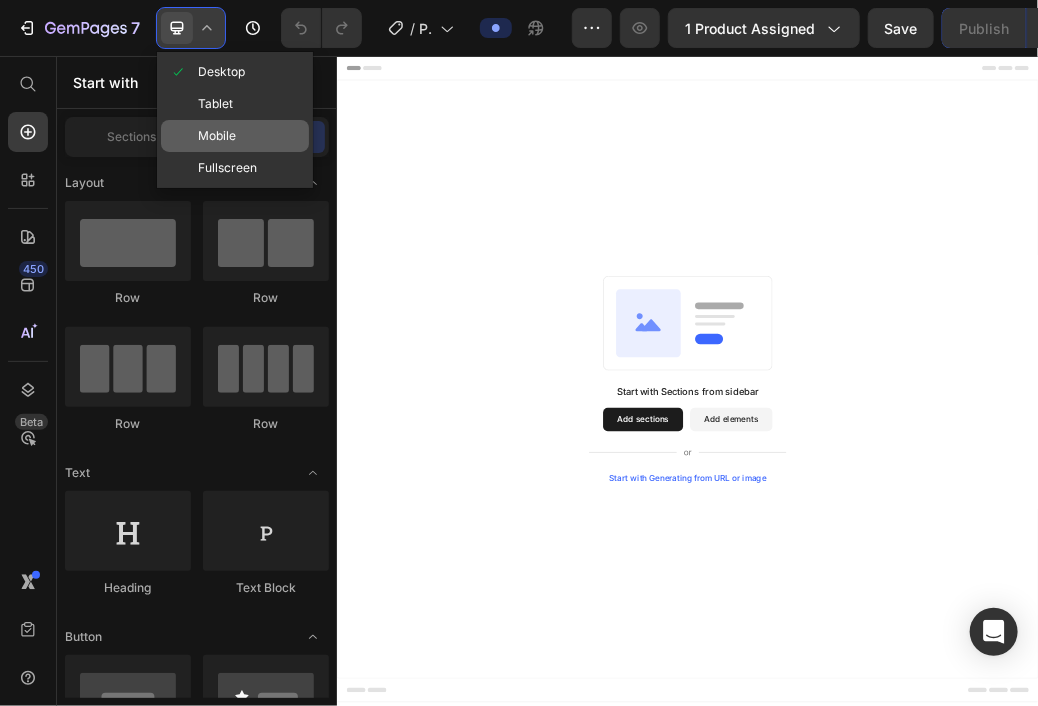 click on "Mobile" at bounding box center (217, 136) 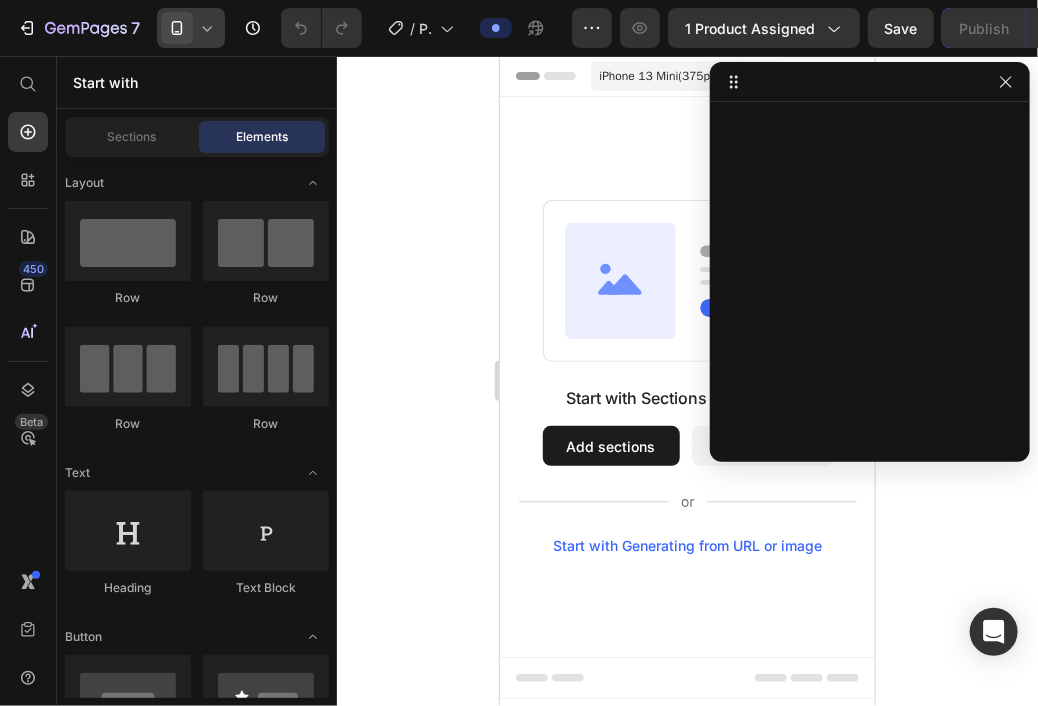 click 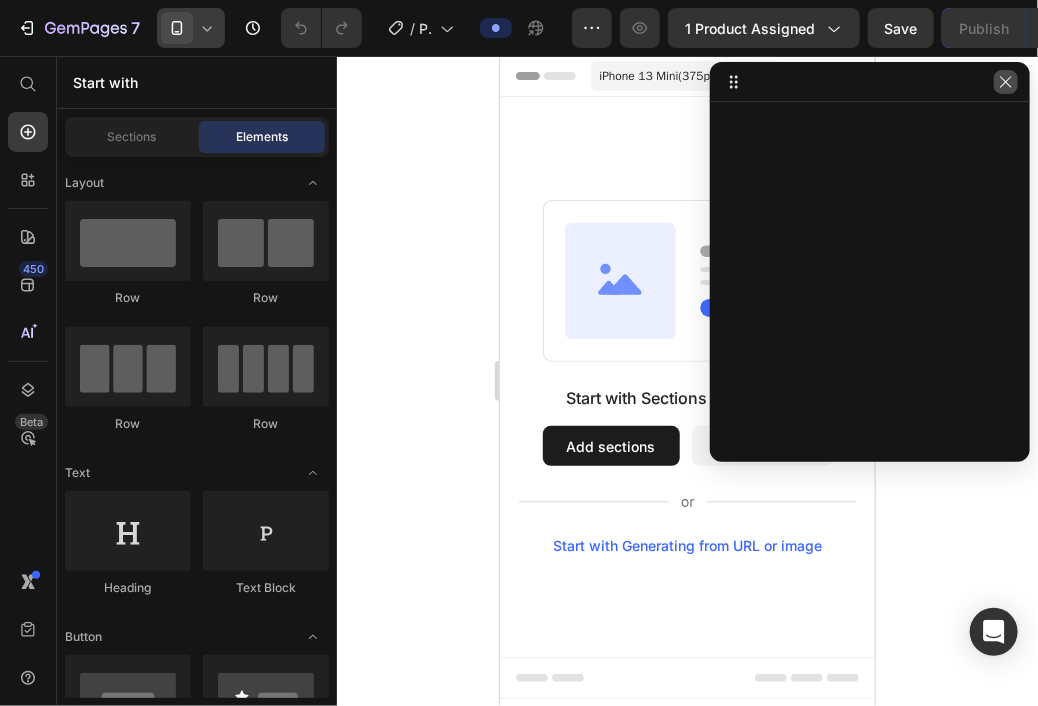 click 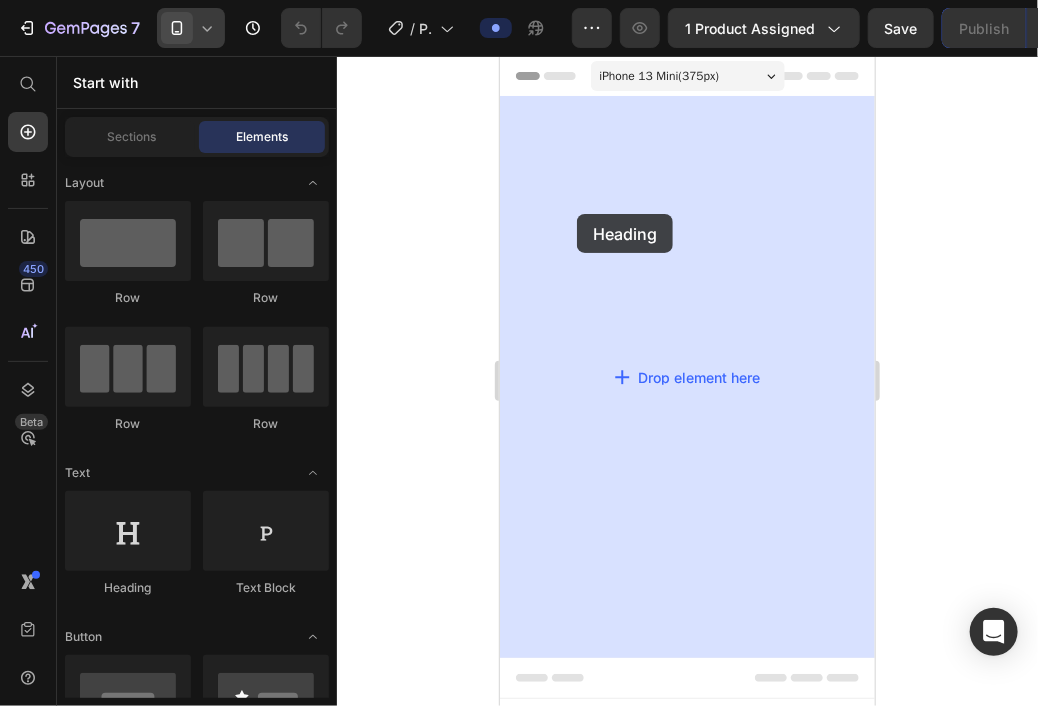 drag, startPoint x: 641, startPoint y: 578, endPoint x: 590, endPoint y: 212, distance: 369.5362 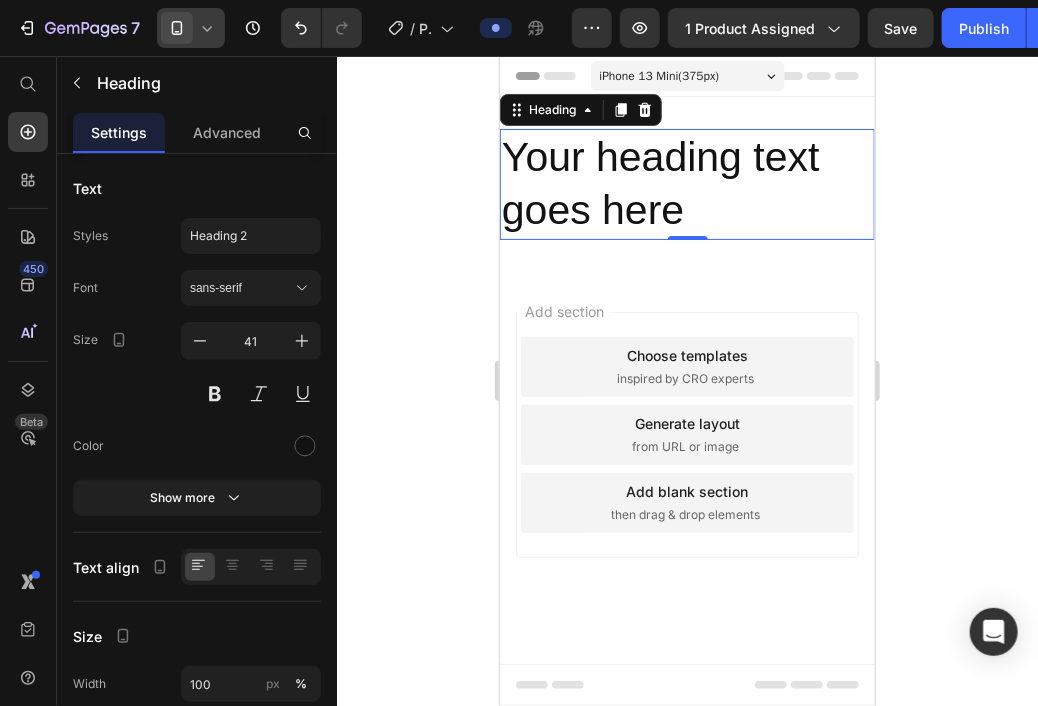 click on "Your heading text goes here" at bounding box center (686, 183) 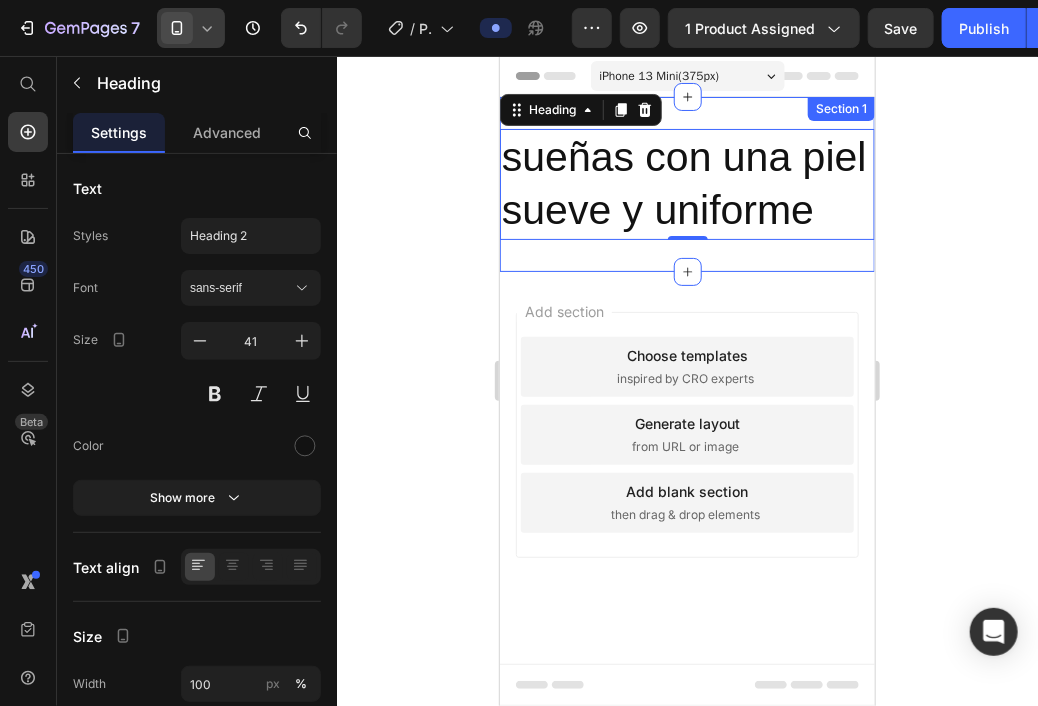 click 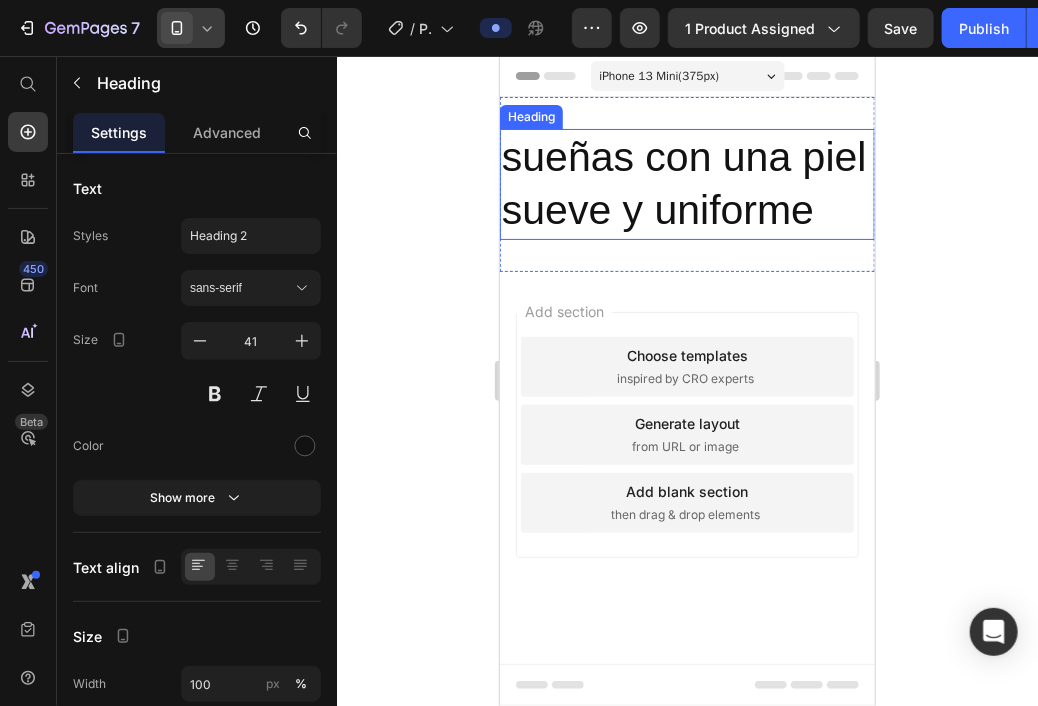 click on "sueñas con una piel sueve y uniforme" at bounding box center (686, 183) 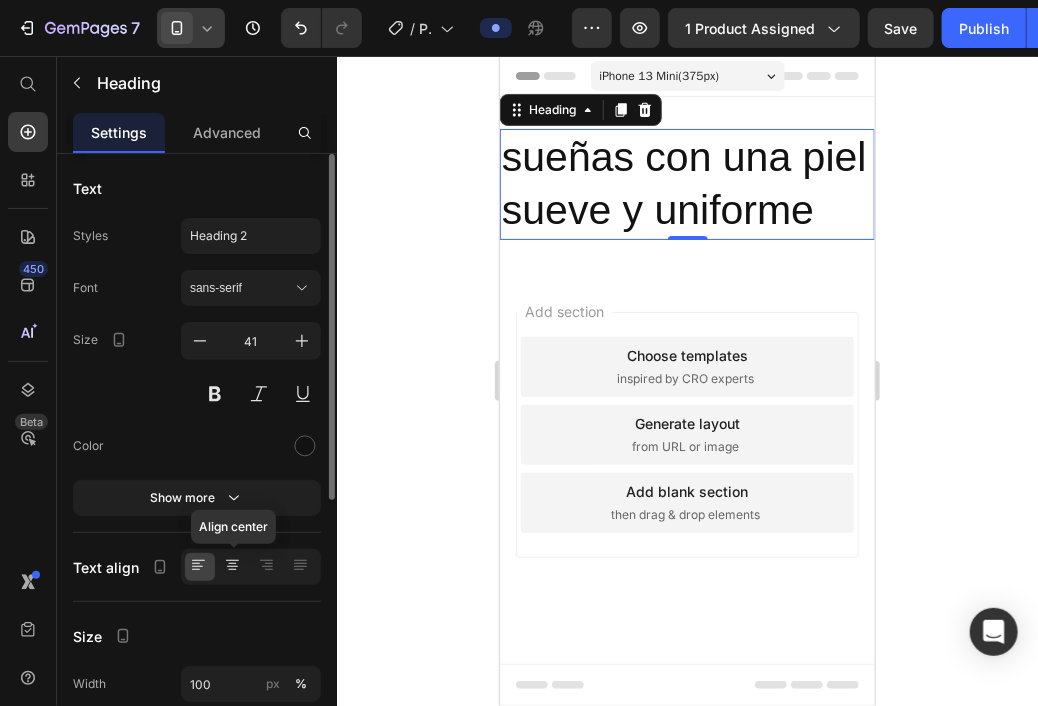 click 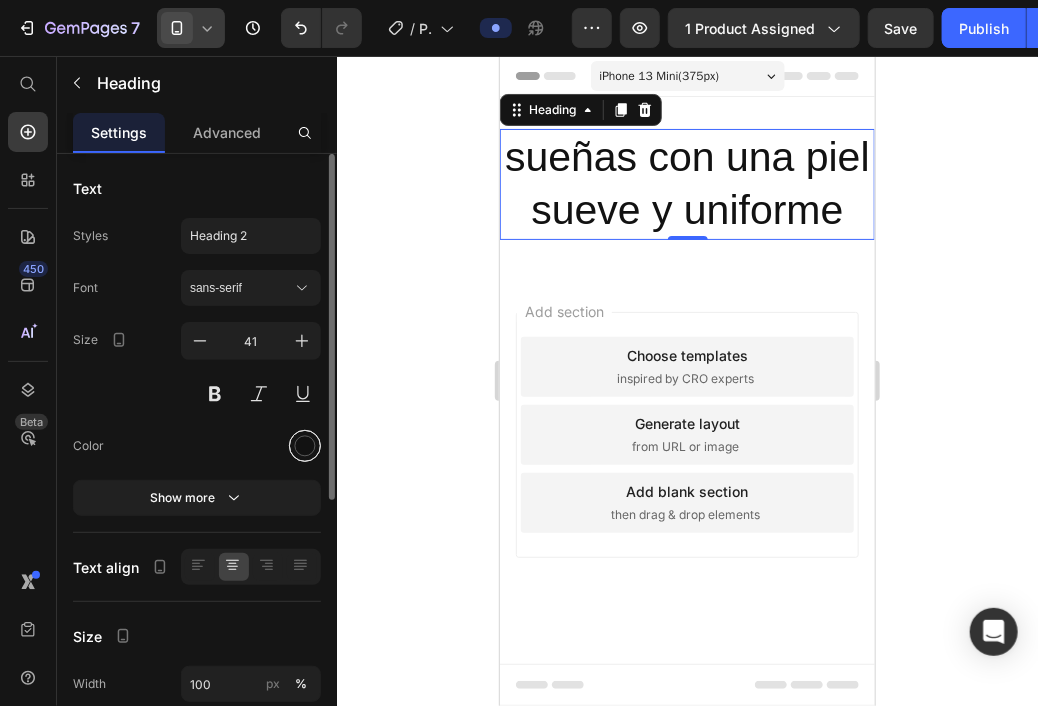 click at bounding box center (305, 446) 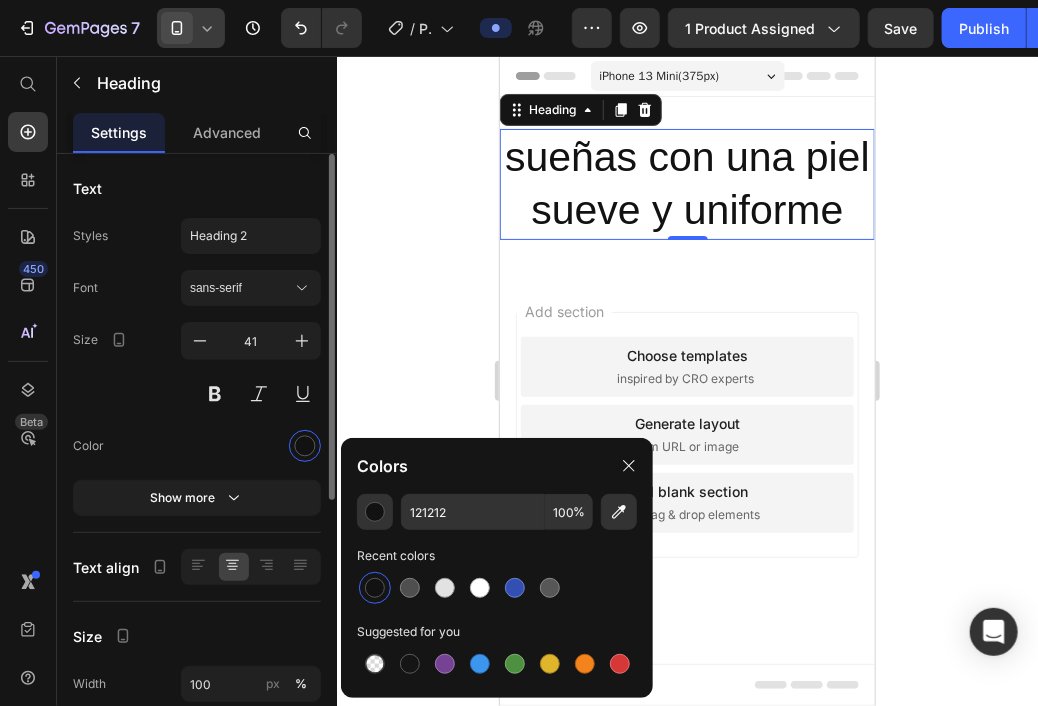 click at bounding box center (251, 446) 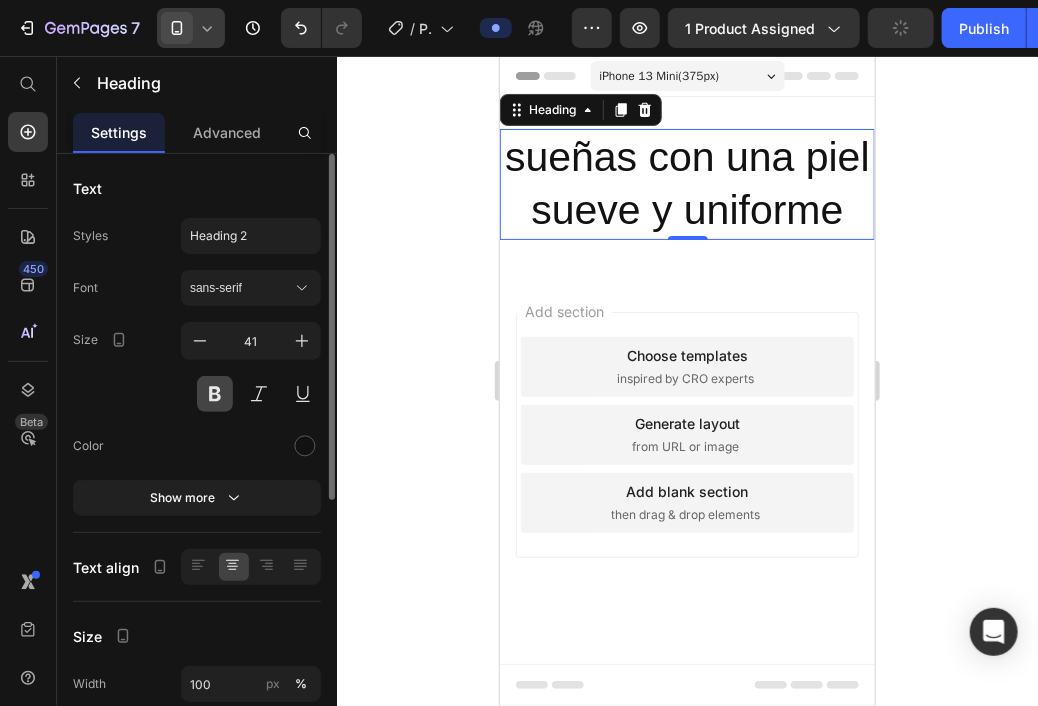 click at bounding box center [215, 394] 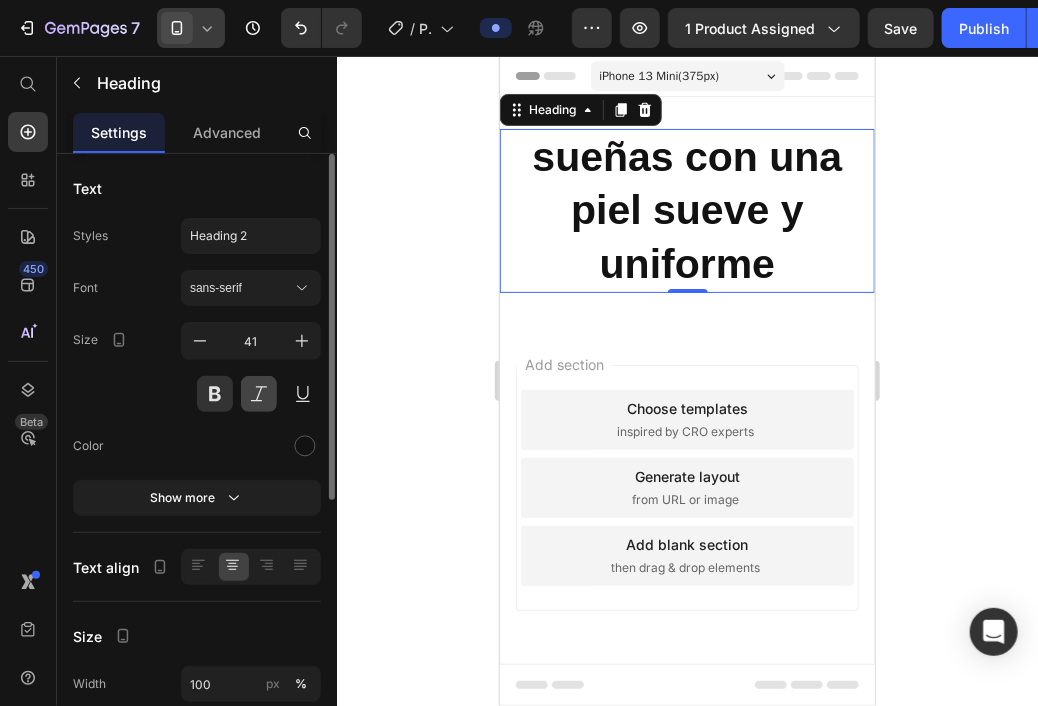 click at bounding box center (259, 394) 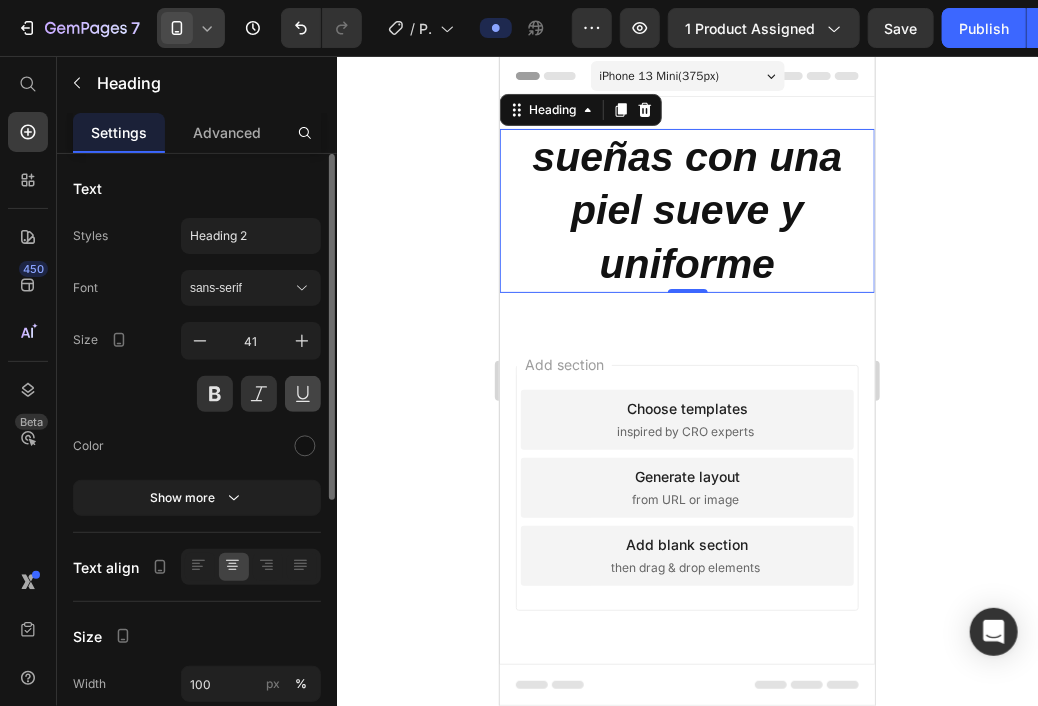 click at bounding box center (303, 394) 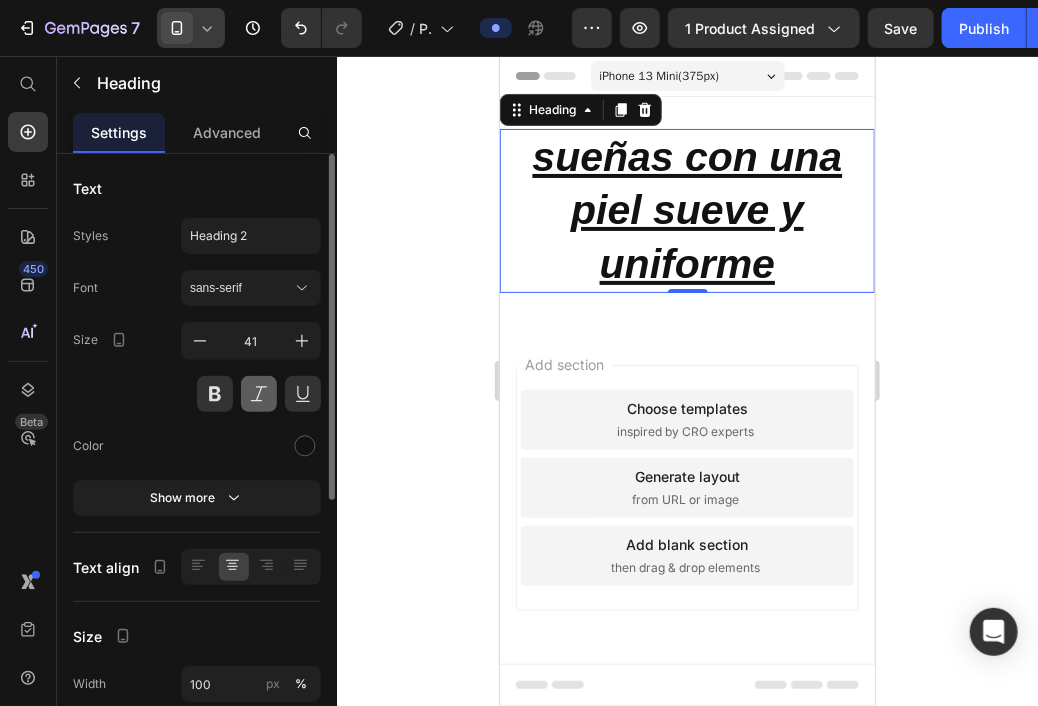 click at bounding box center [259, 394] 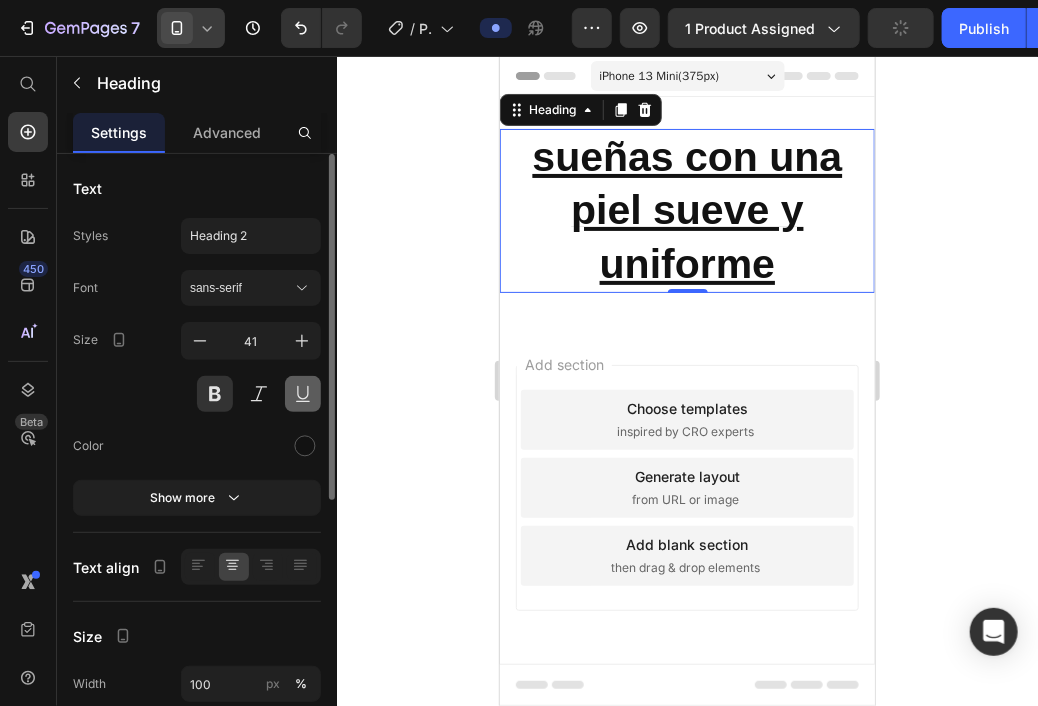 click at bounding box center [303, 394] 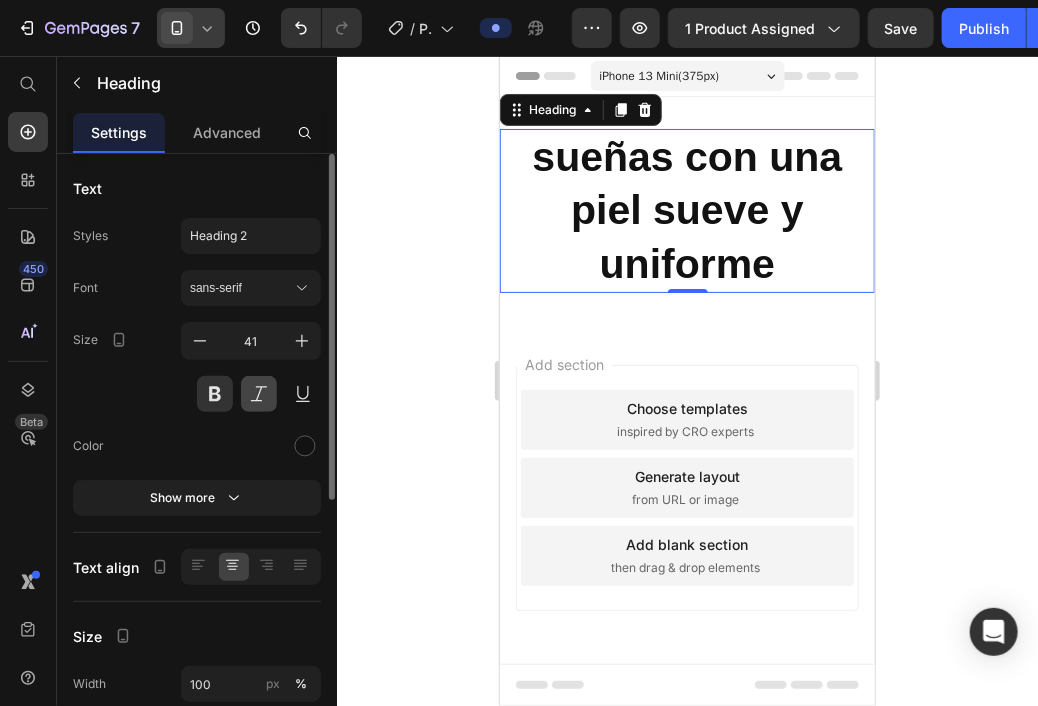 click at bounding box center (259, 394) 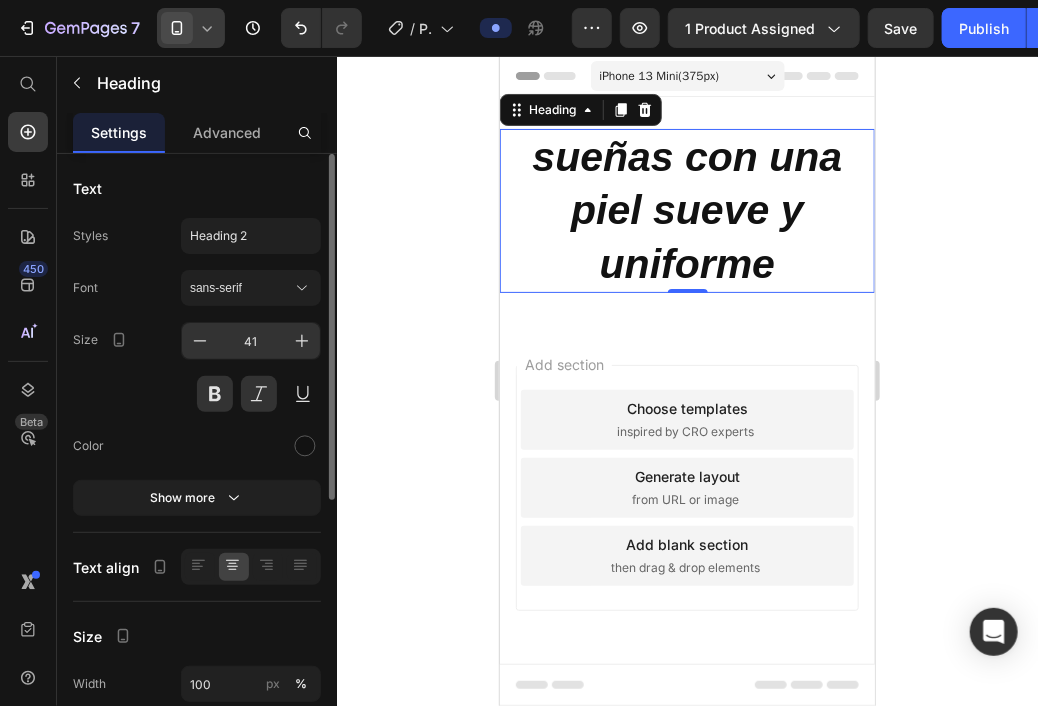 scroll, scrollTop: 0, scrollLeft: 0, axis: both 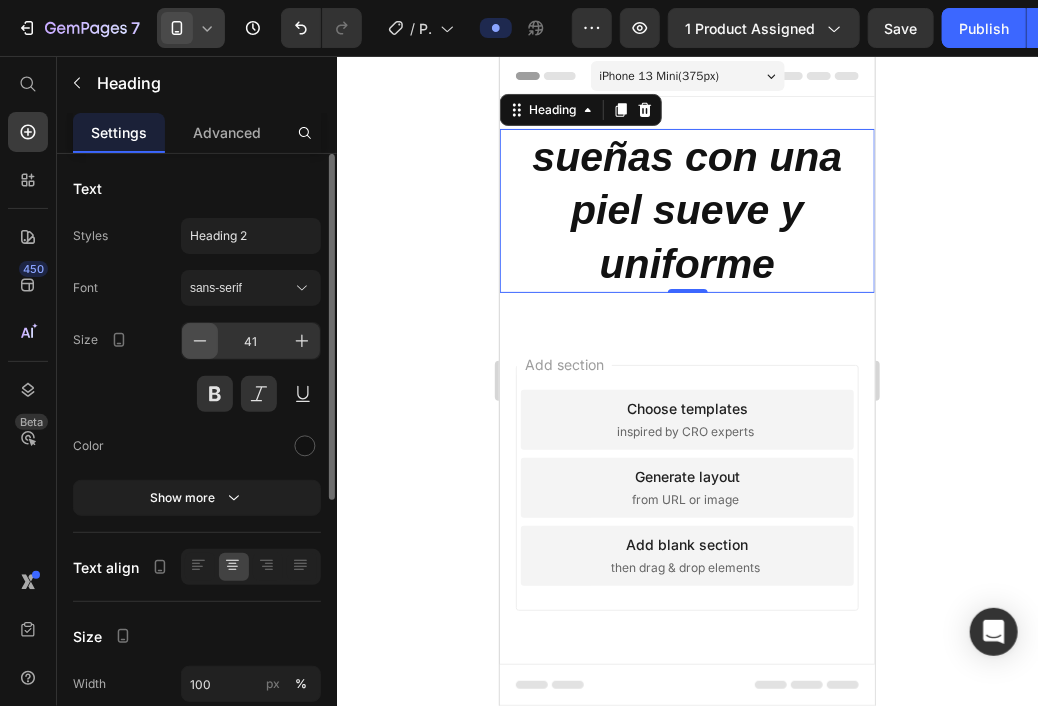 click 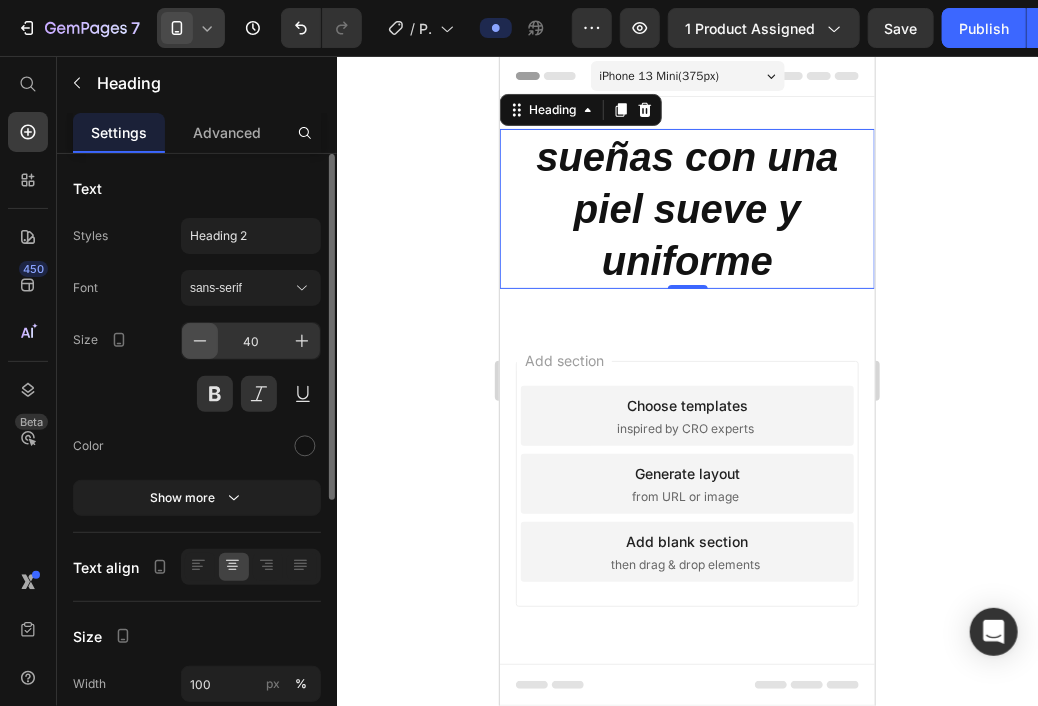 click 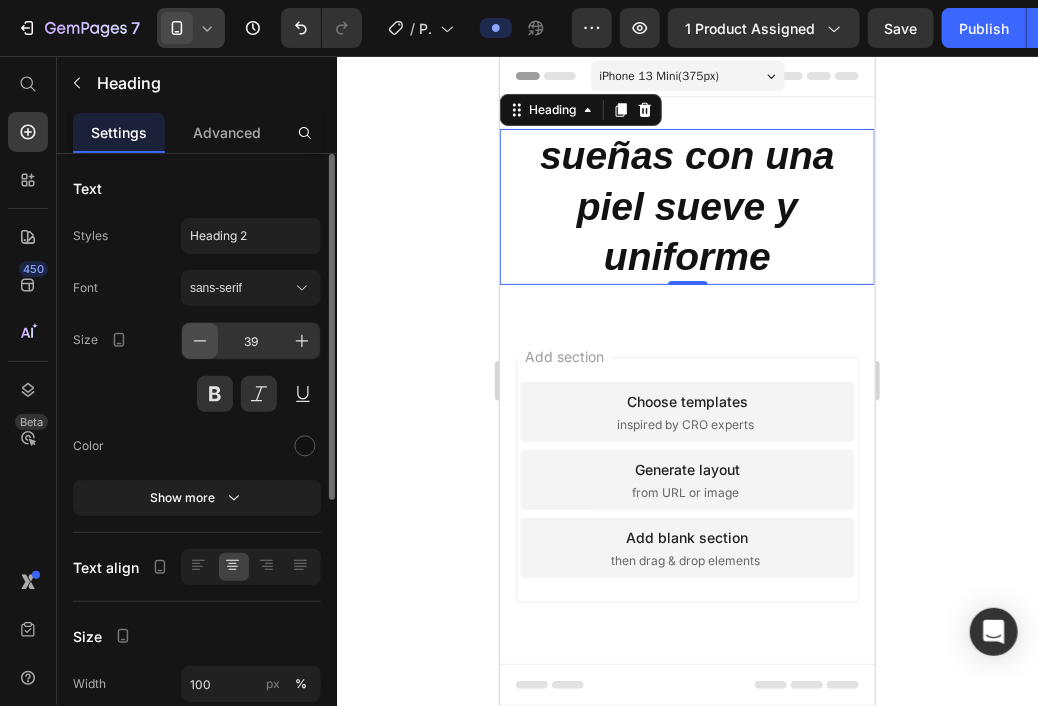click 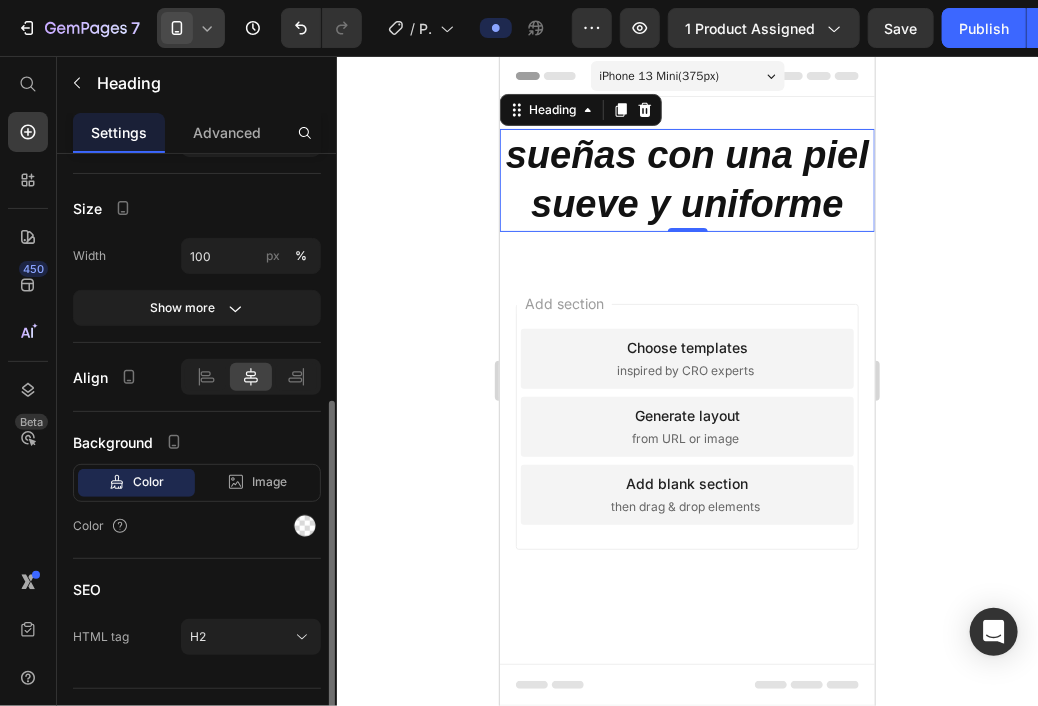 scroll, scrollTop: 432, scrollLeft: 0, axis: vertical 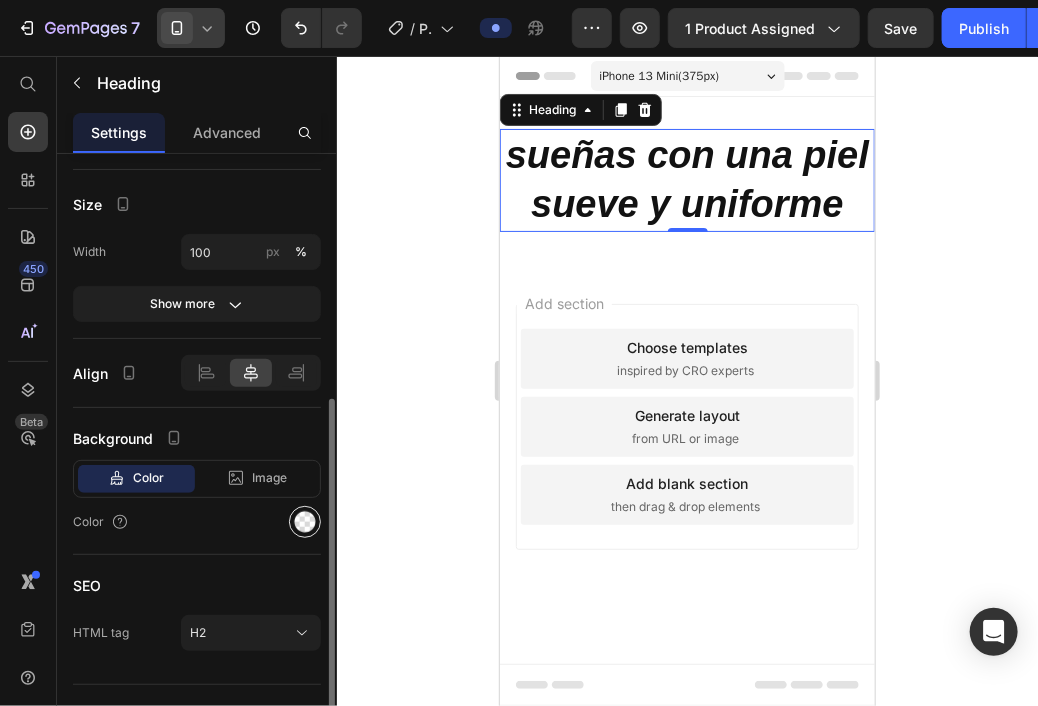 click at bounding box center [305, 522] 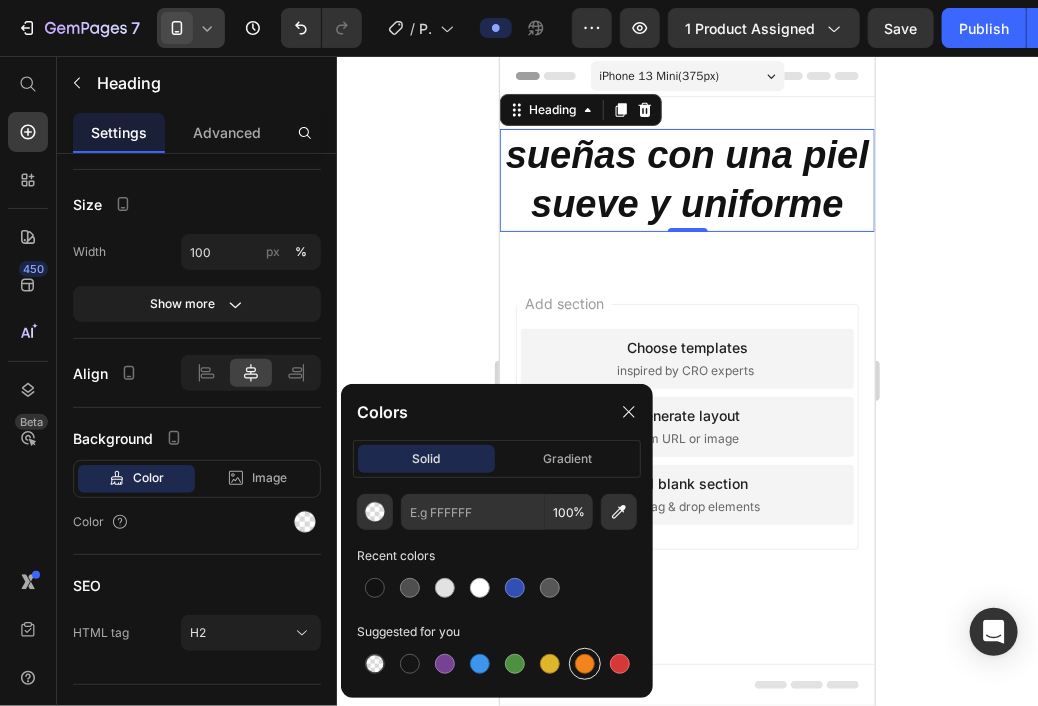 click at bounding box center (585, 664) 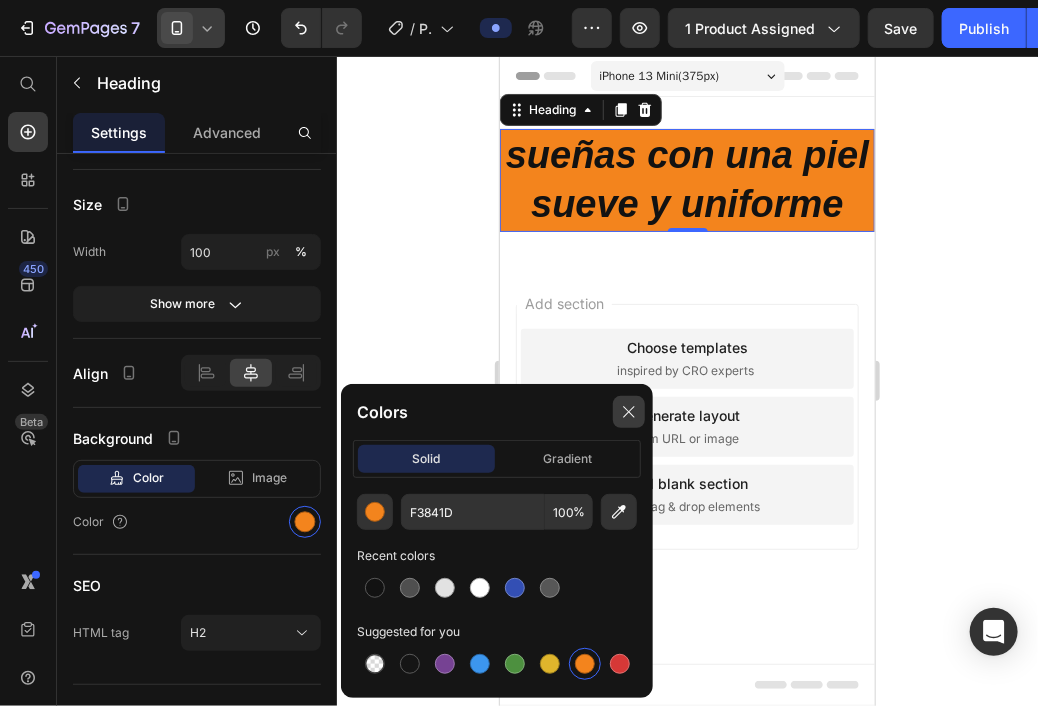 click at bounding box center [629, 412] 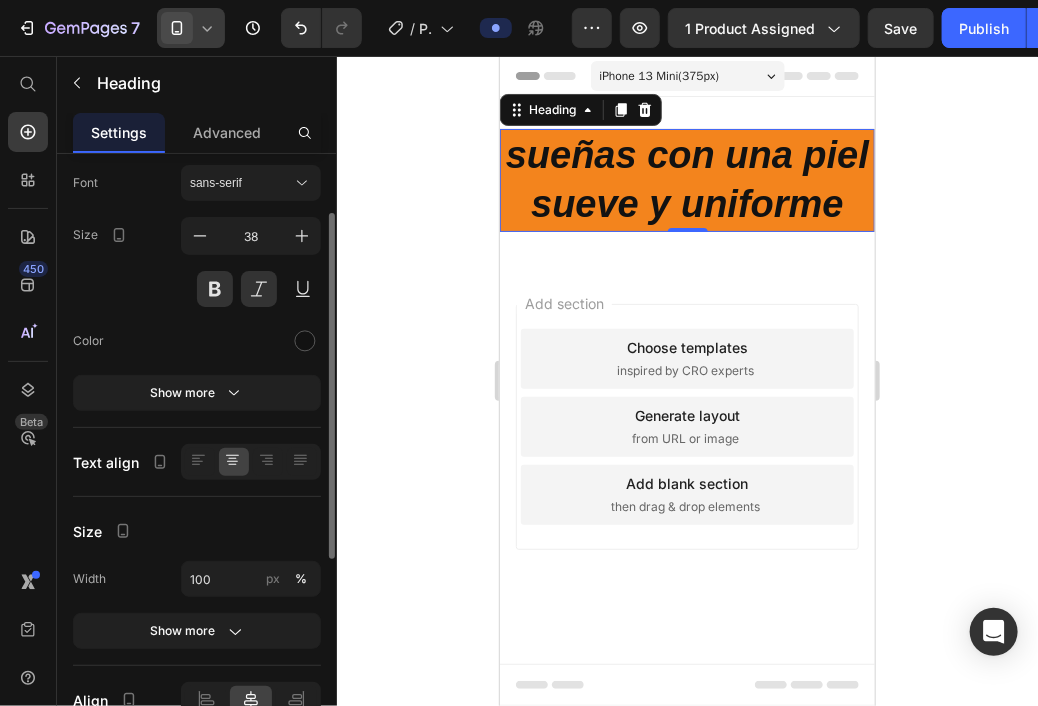 scroll, scrollTop: 0, scrollLeft: 0, axis: both 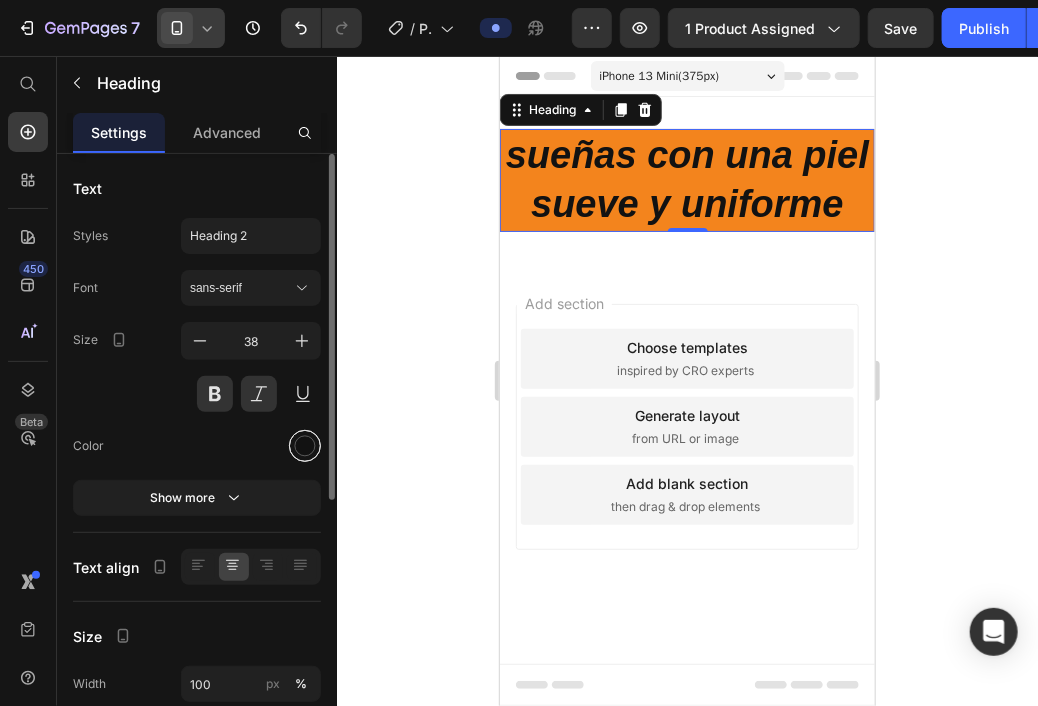 click at bounding box center [305, 446] 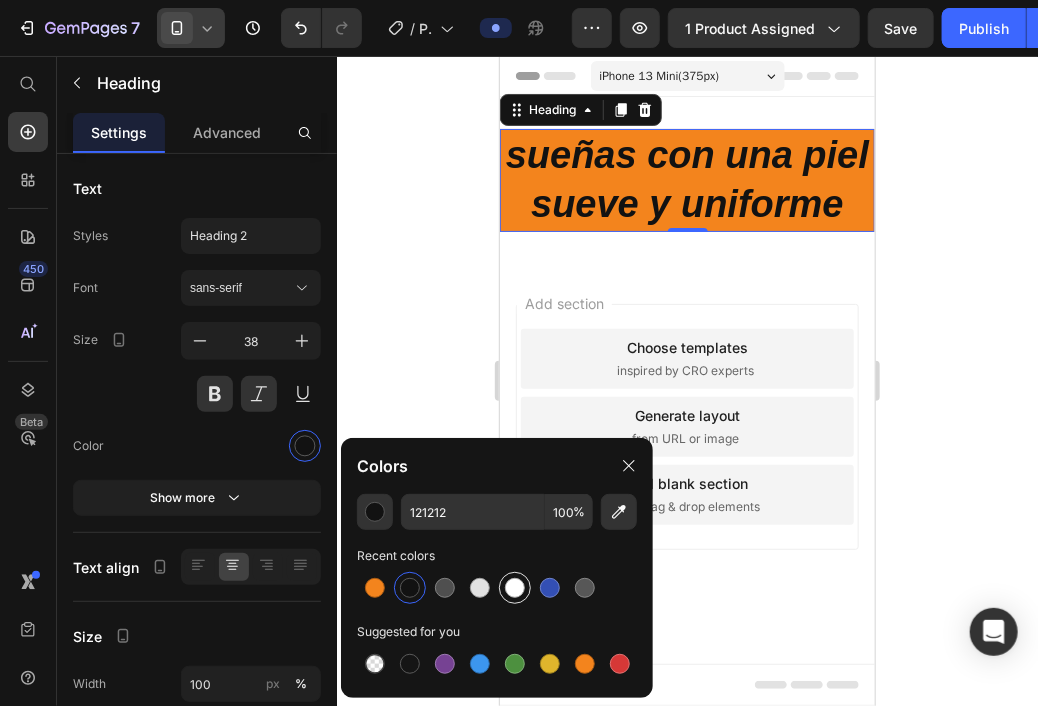 click at bounding box center (515, 588) 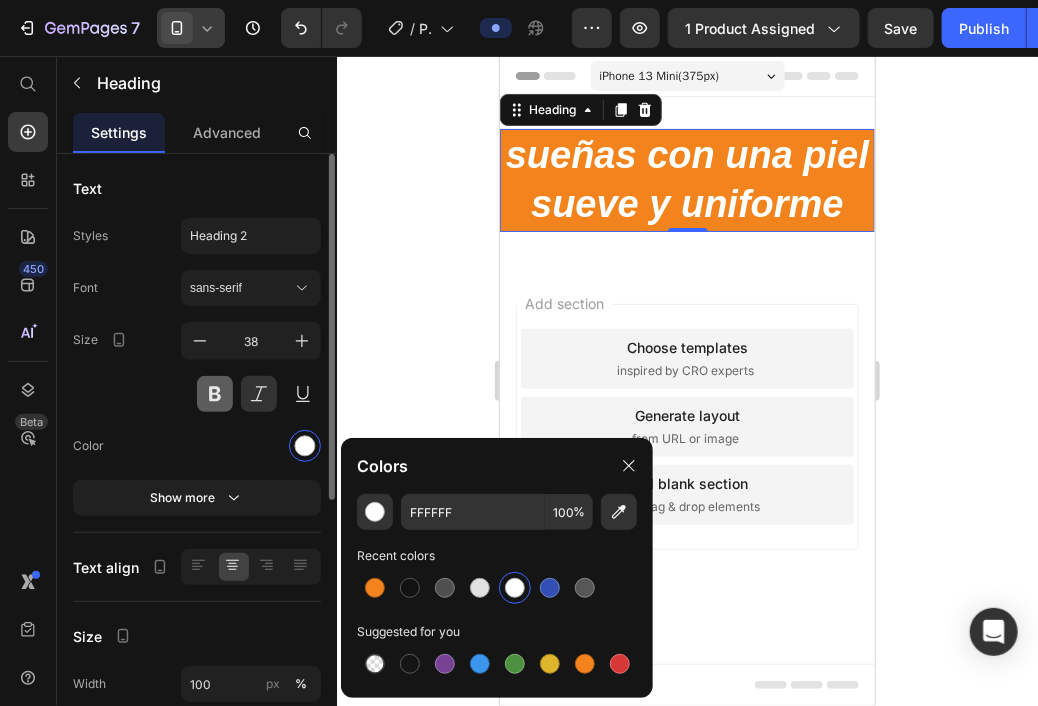 click at bounding box center [215, 394] 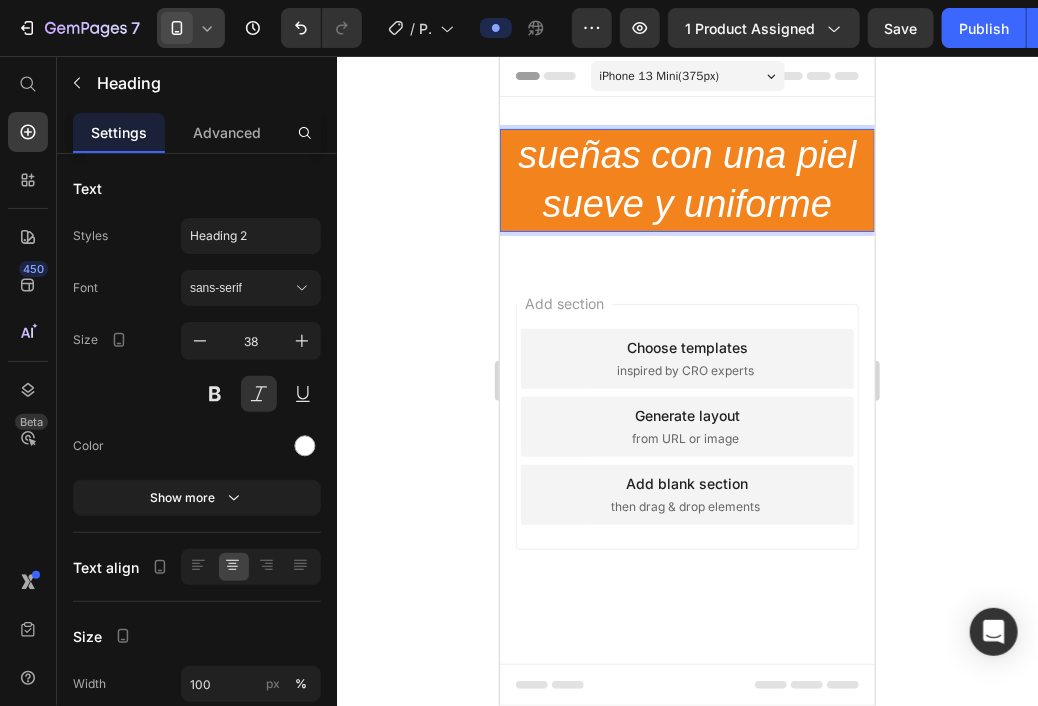 click on "sueñas con una piel sueve y uniforme" at bounding box center [686, 179] 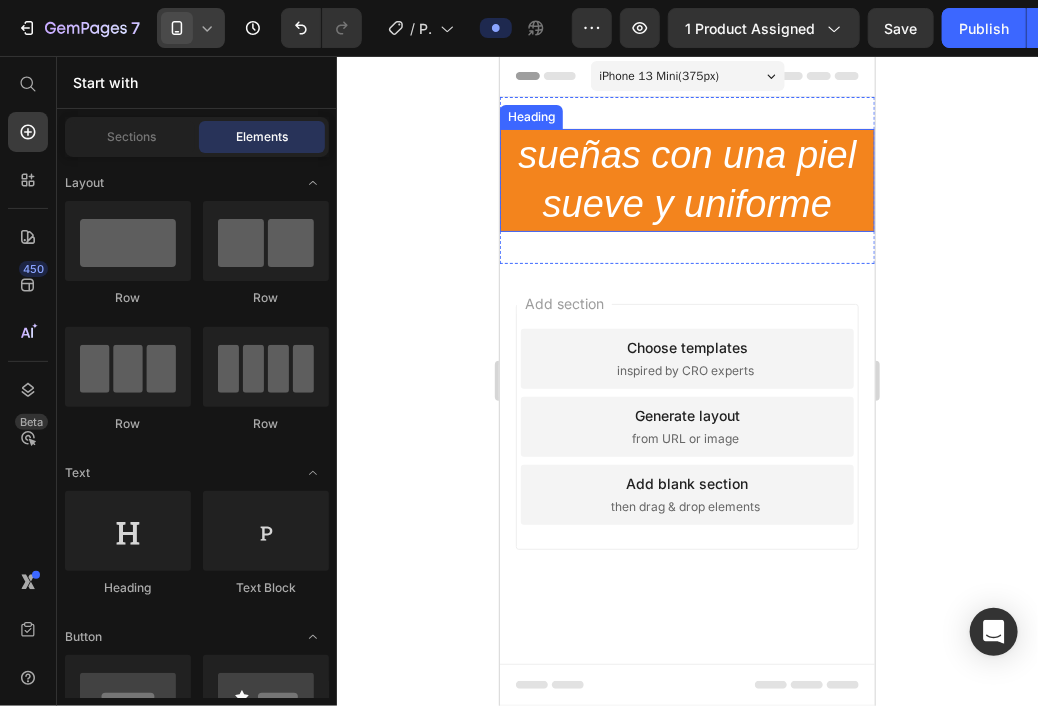 drag, startPoint x: 713, startPoint y: 276, endPoint x: 698, endPoint y: 178, distance: 99.14131 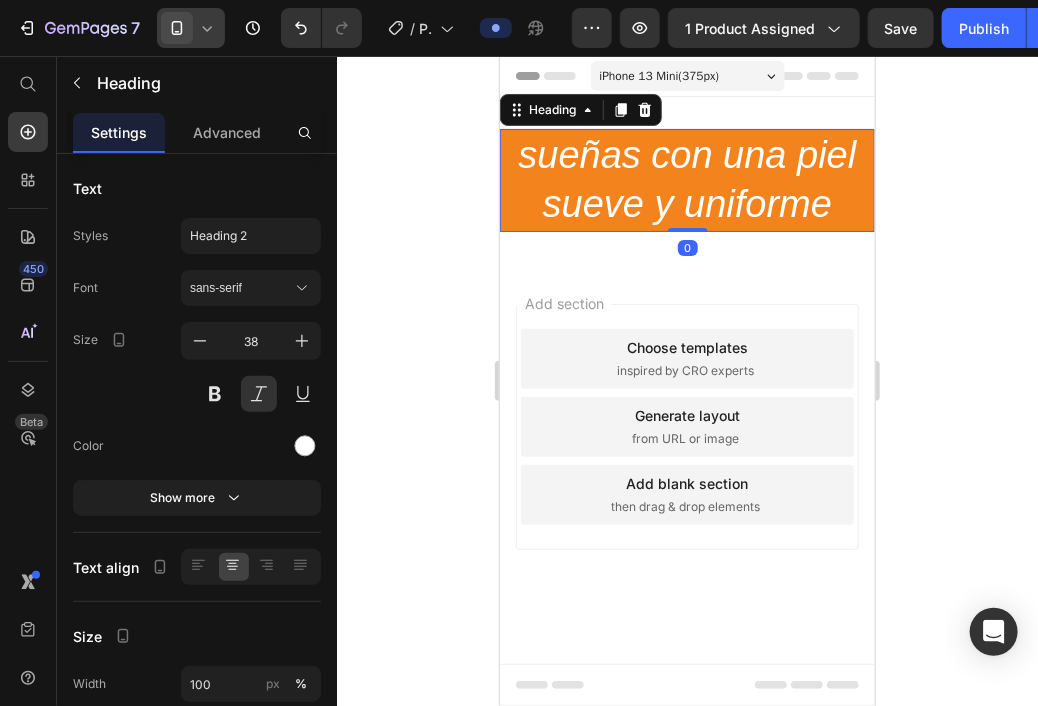 click on "sueñas con una piel sueve y uniforme" at bounding box center (686, 179) 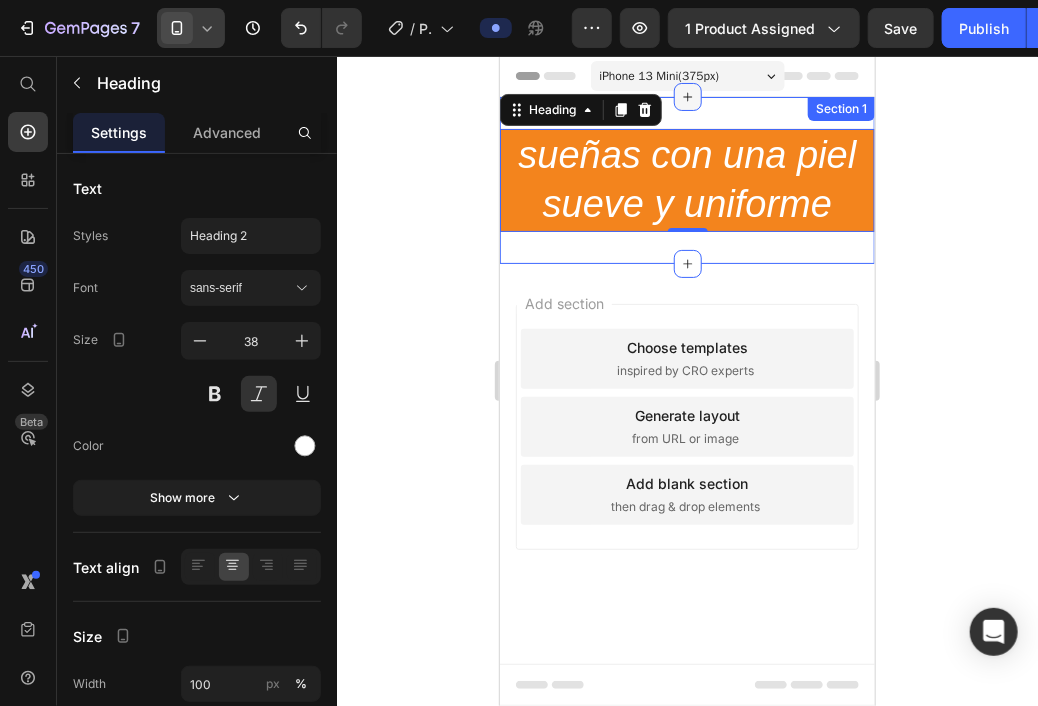 click at bounding box center (687, 96) 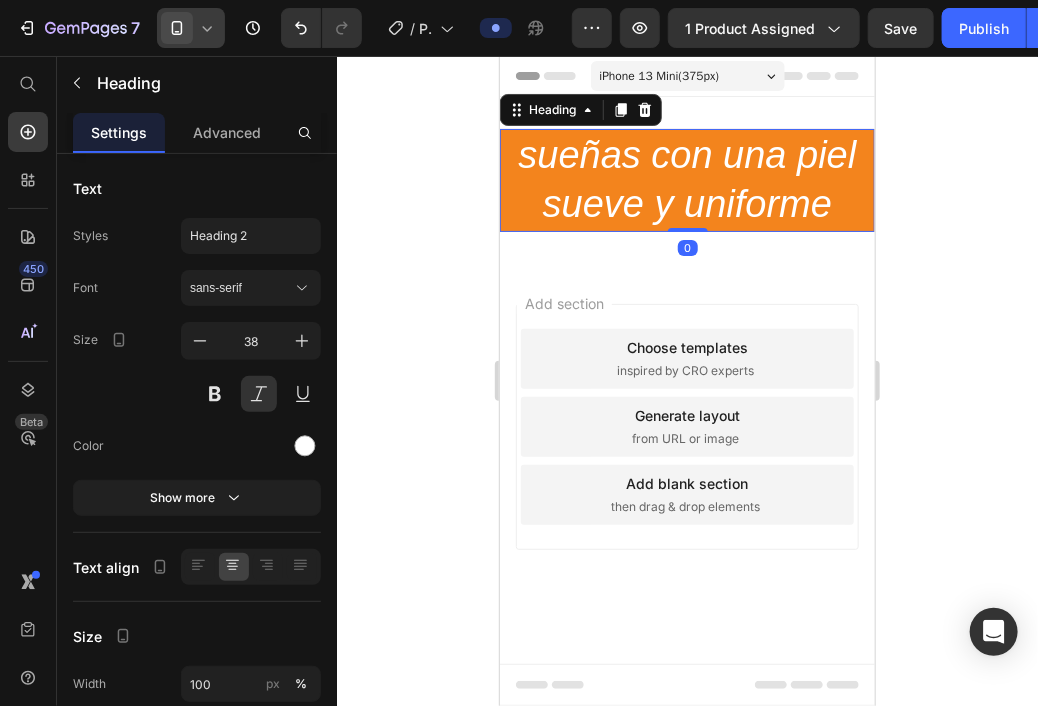click on "sueñas con una piel sueve y uniforme" at bounding box center (686, 179) 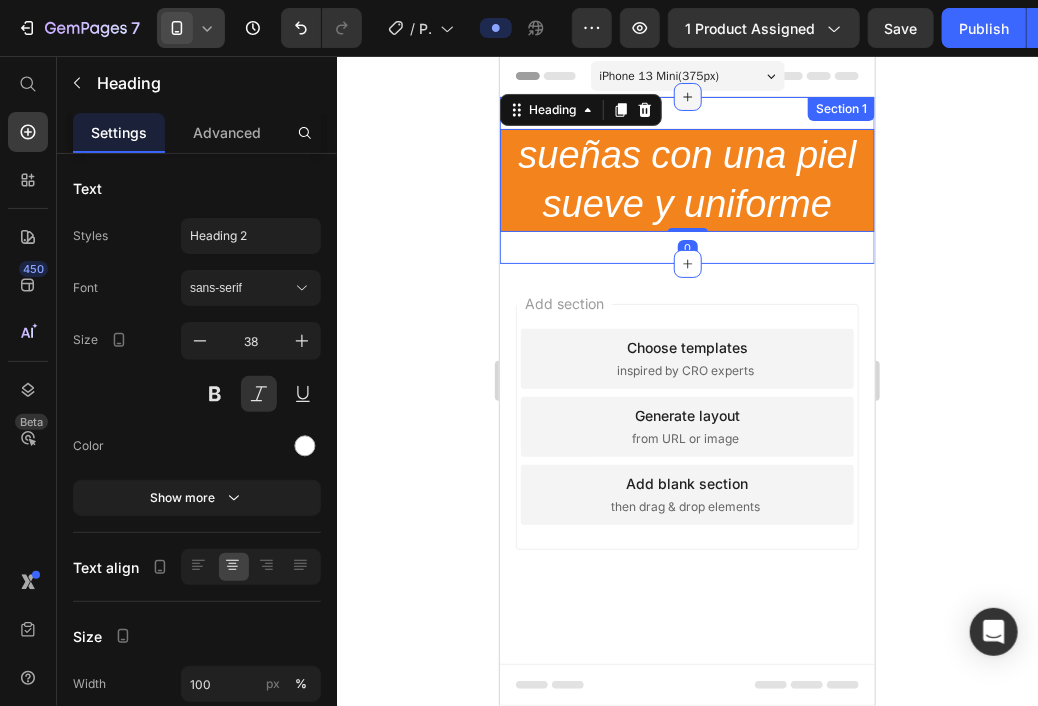 click at bounding box center [687, 96] 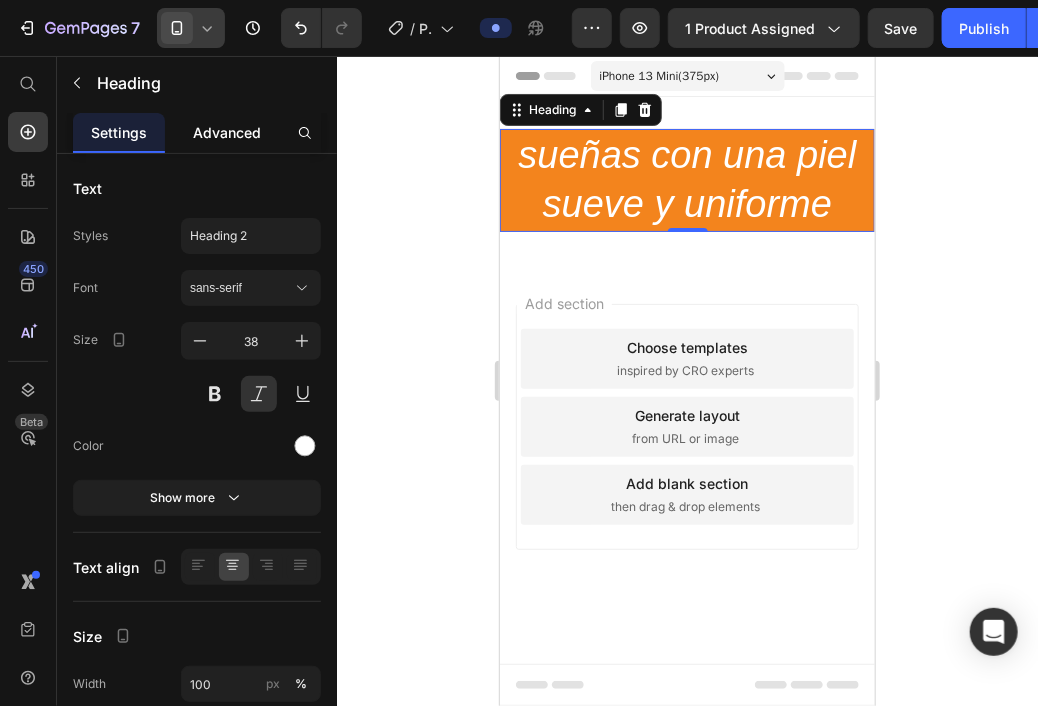 click on "Advanced" at bounding box center [227, 132] 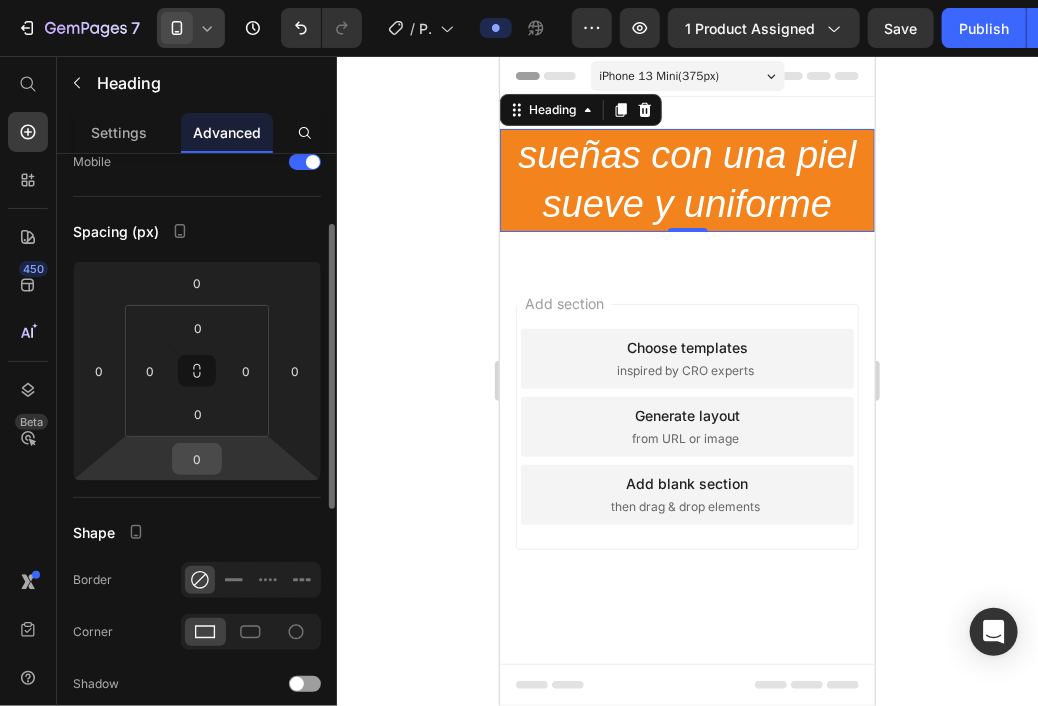 scroll, scrollTop: 153, scrollLeft: 0, axis: vertical 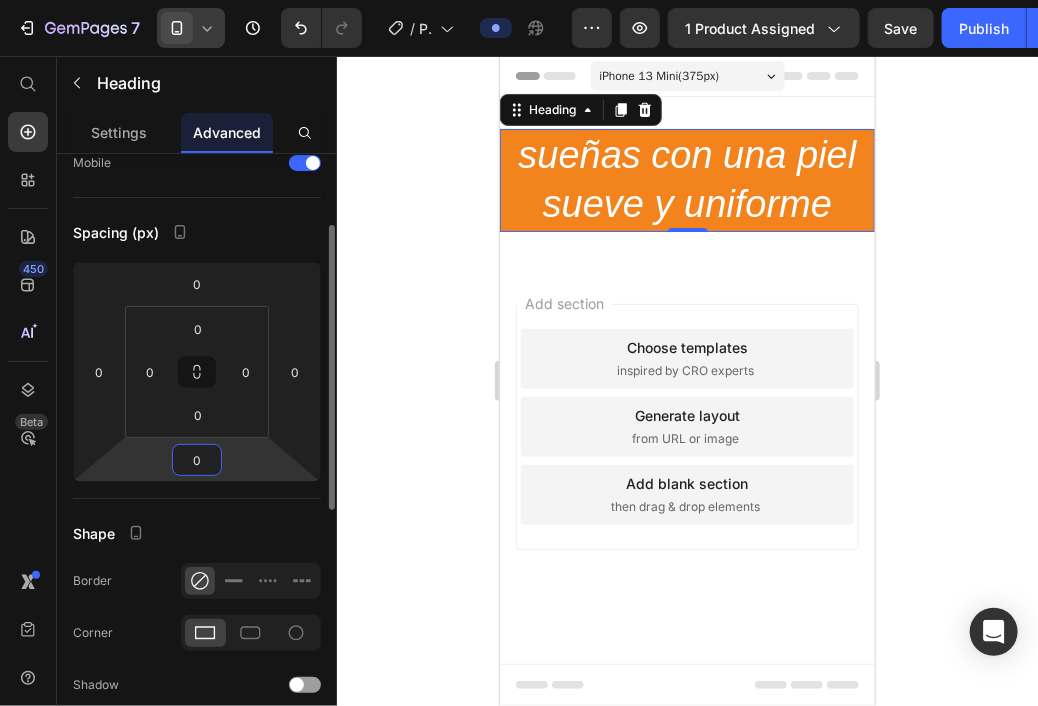 click on "0" at bounding box center [197, 460] 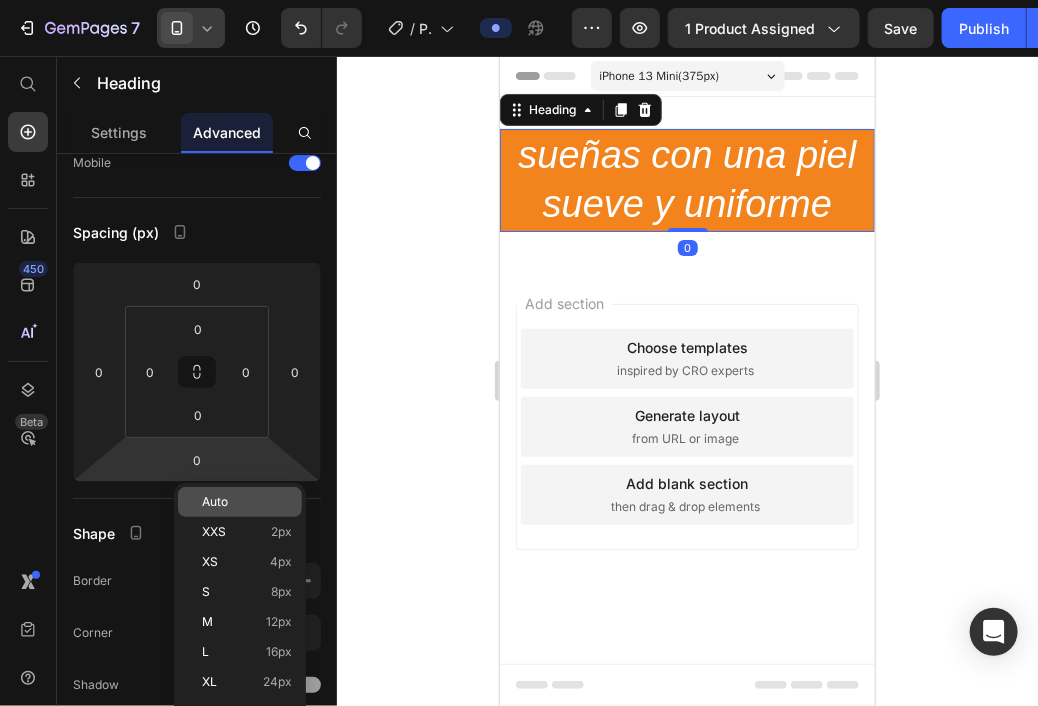 click on "Auto" at bounding box center [215, 502] 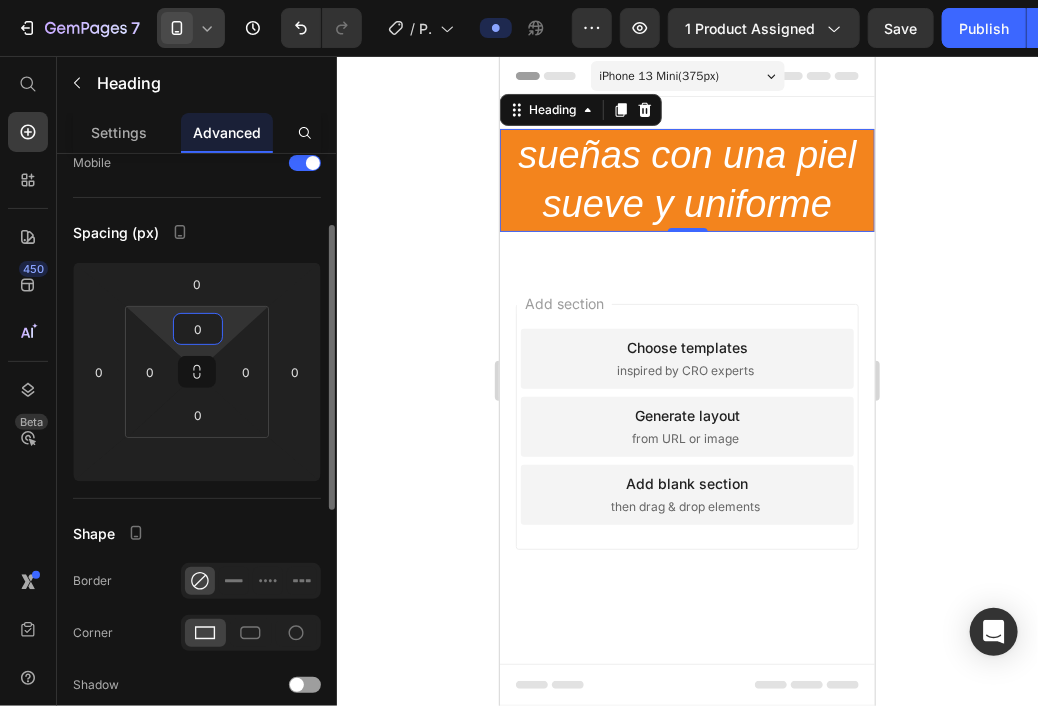 click on "0" at bounding box center (198, 329) 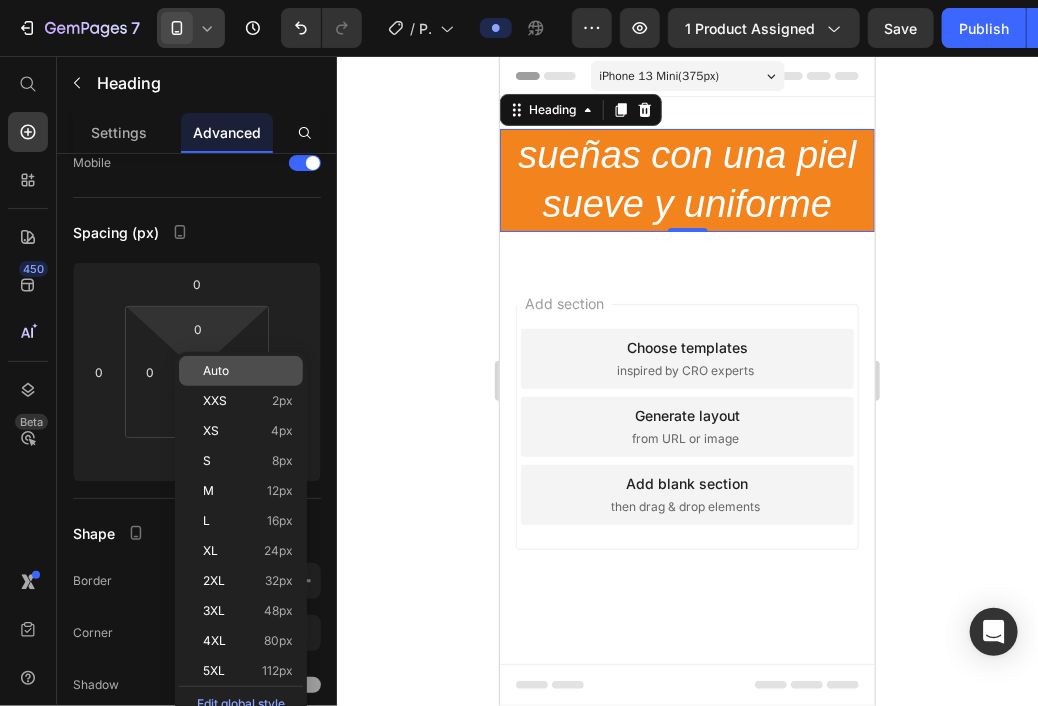 click on "Auto" at bounding box center (216, 371) 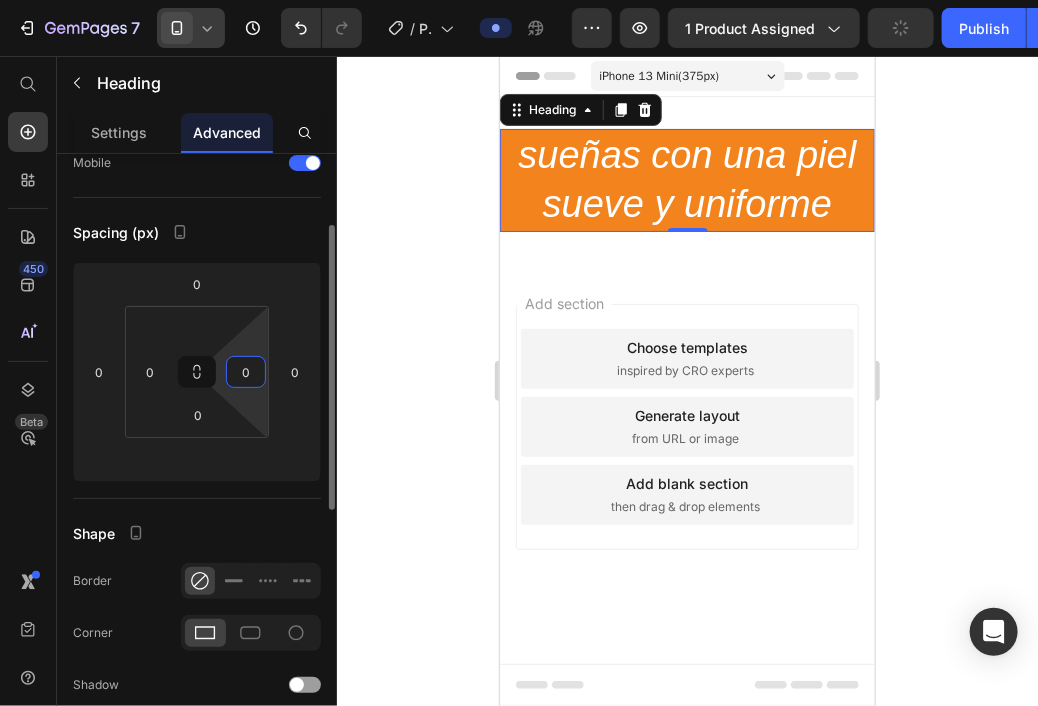 click on "0" at bounding box center (246, 372) 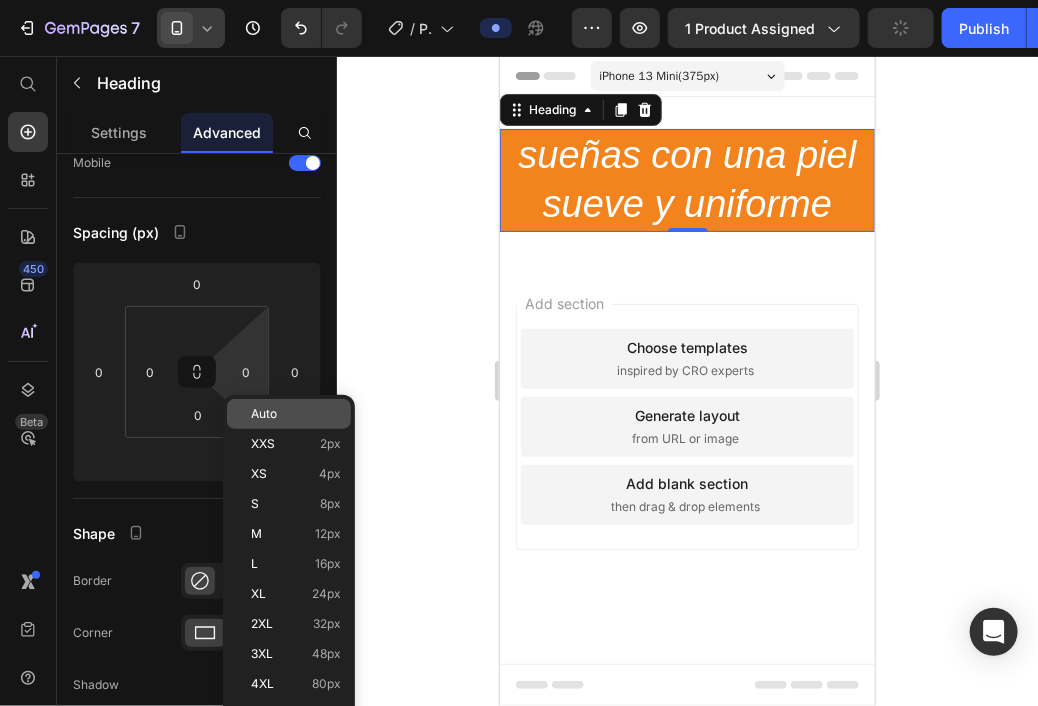 click on "Auto" at bounding box center [264, 414] 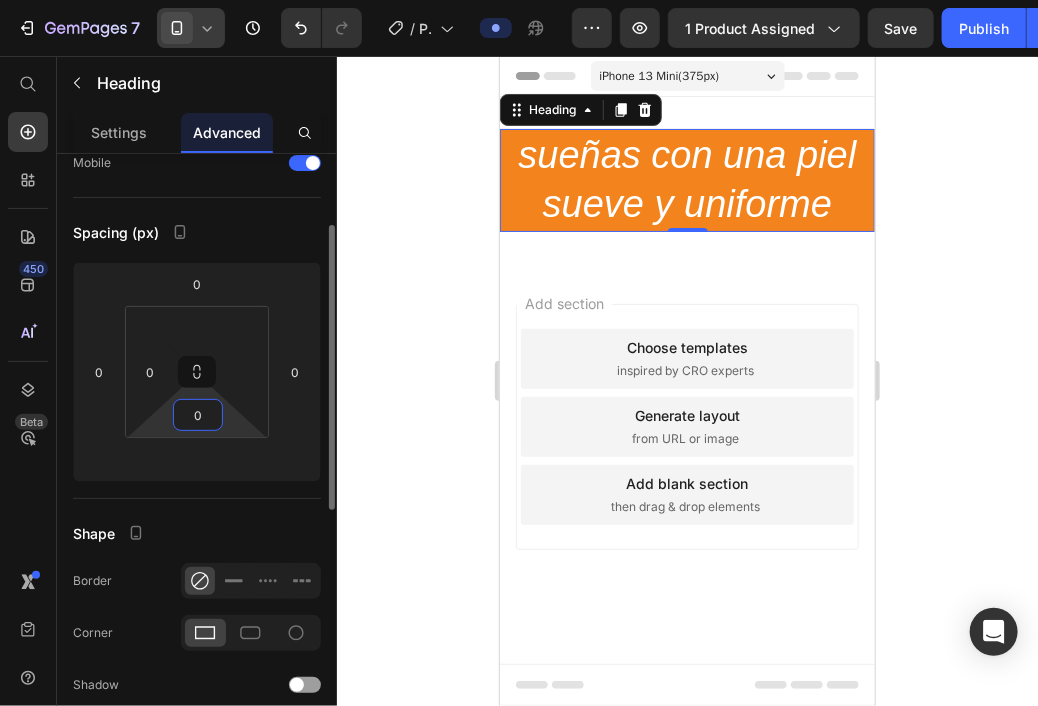 click on "0" at bounding box center (198, 415) 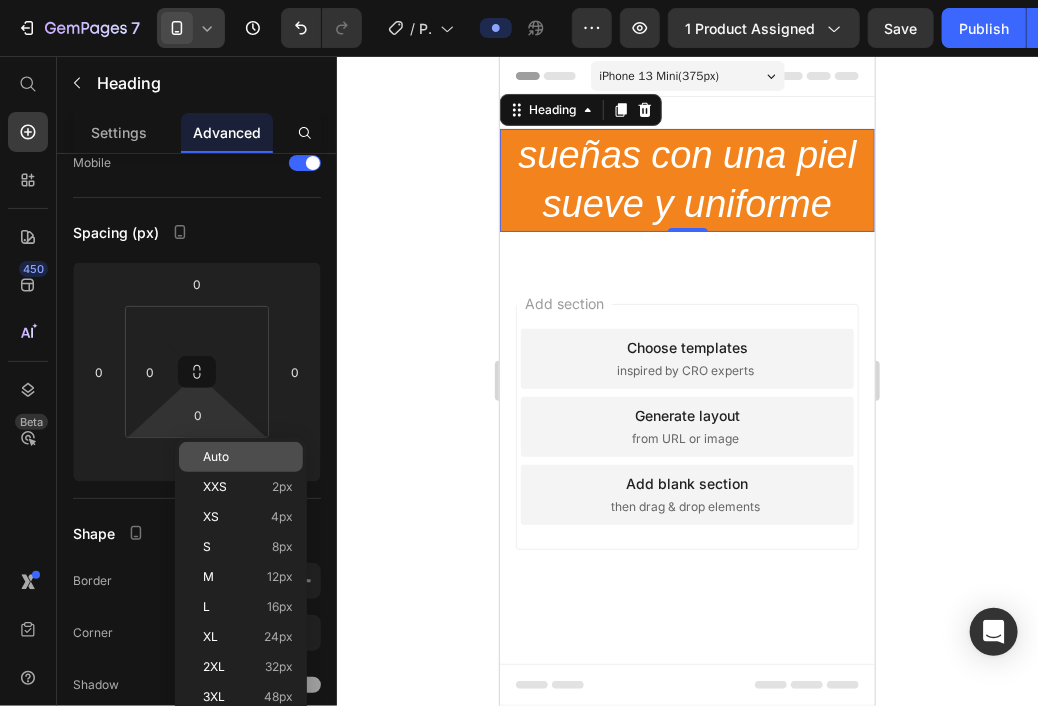 click on "Auto" at bounding box center (216, 457) 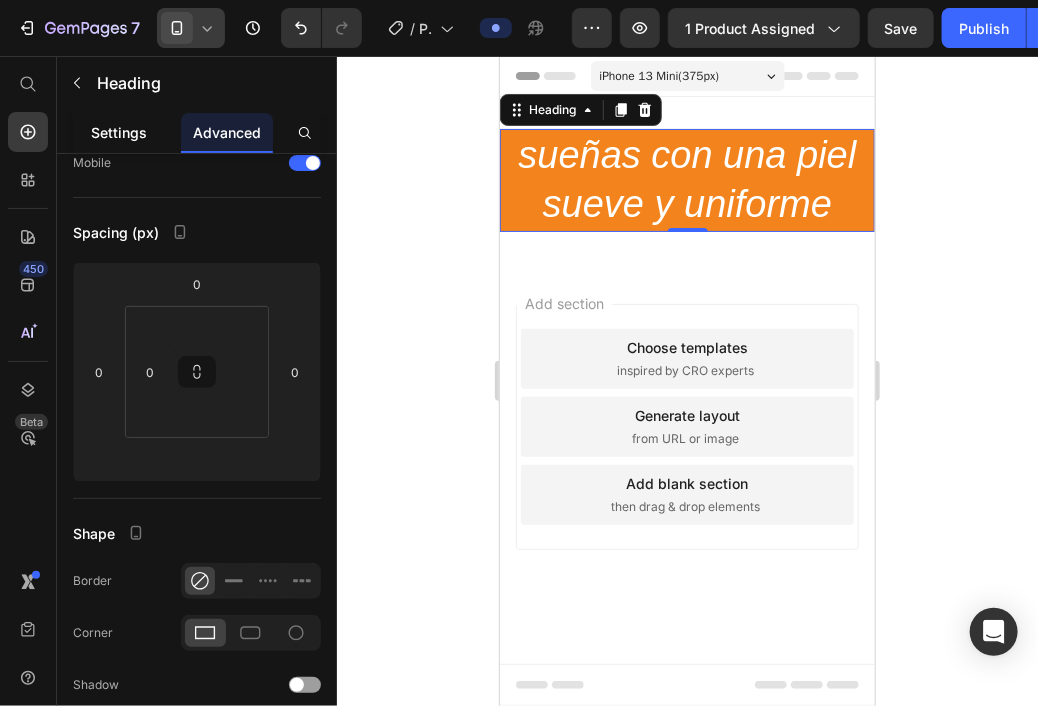 click on "Settings" at bounding box center (119, 132) 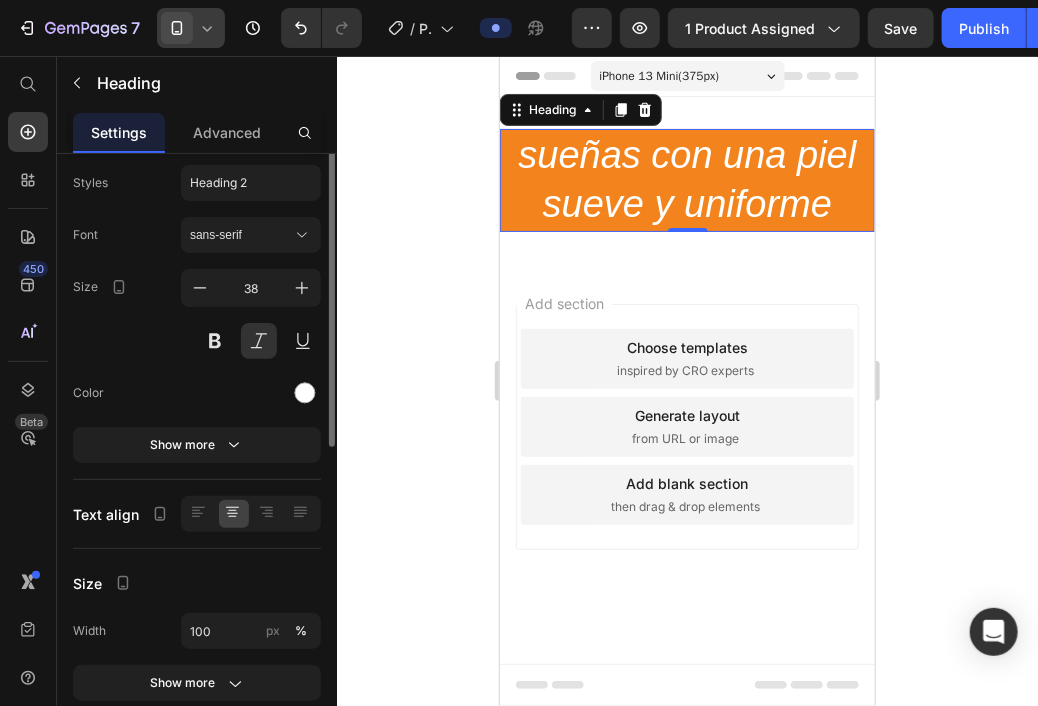 scroll, scrollTop: 0, scrollLeft: 0, axis: both 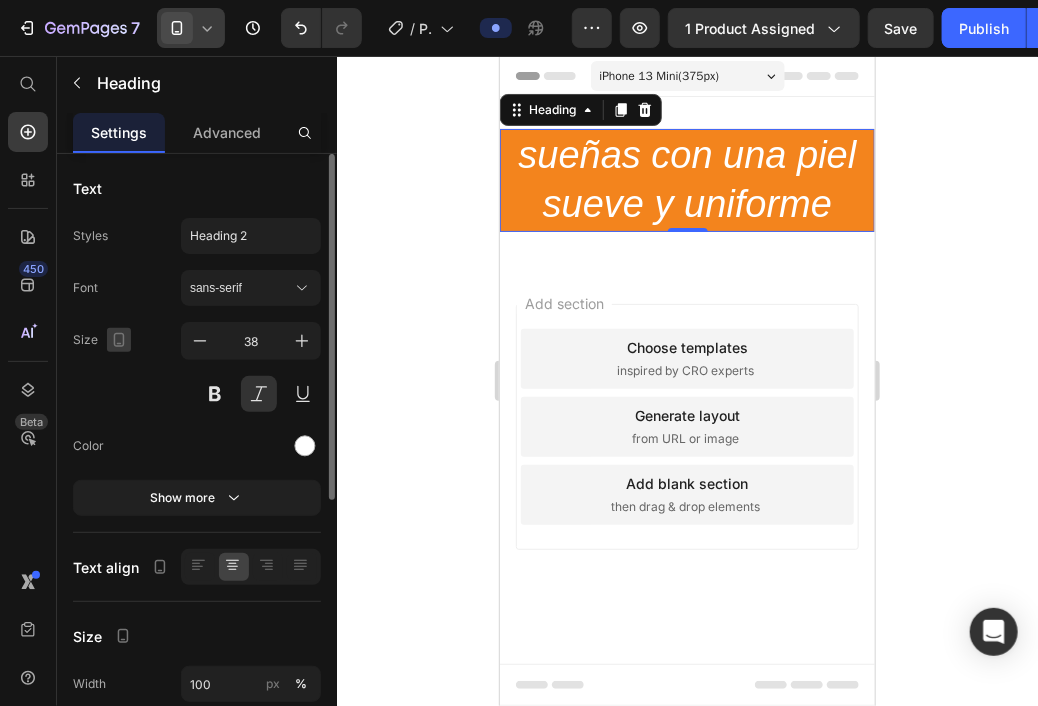 click 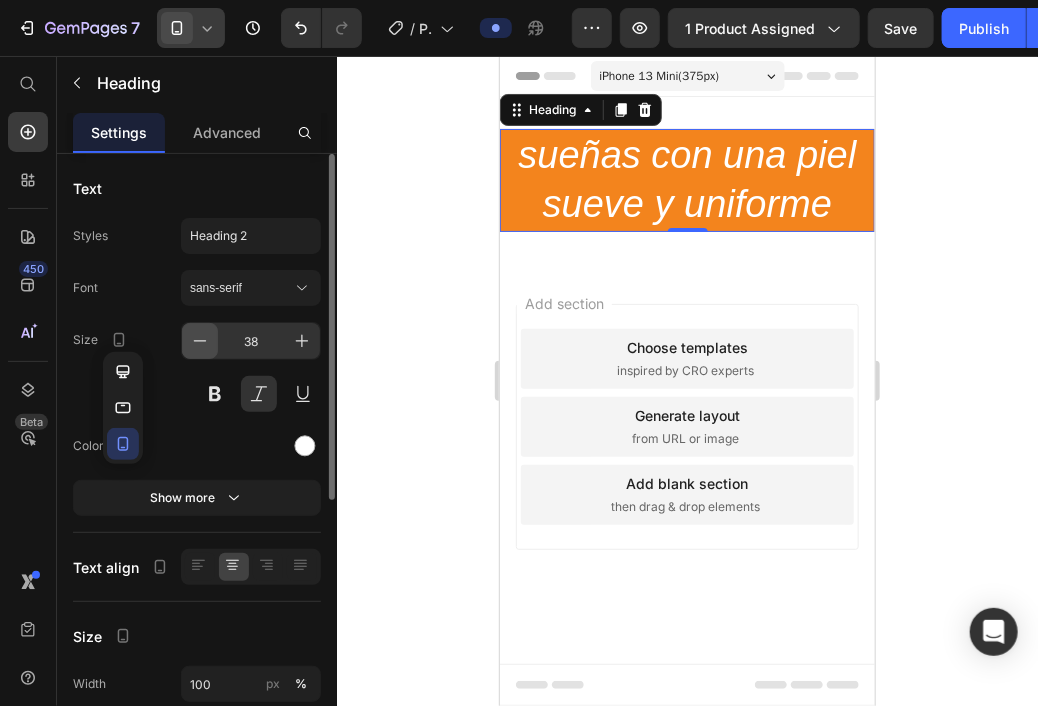click 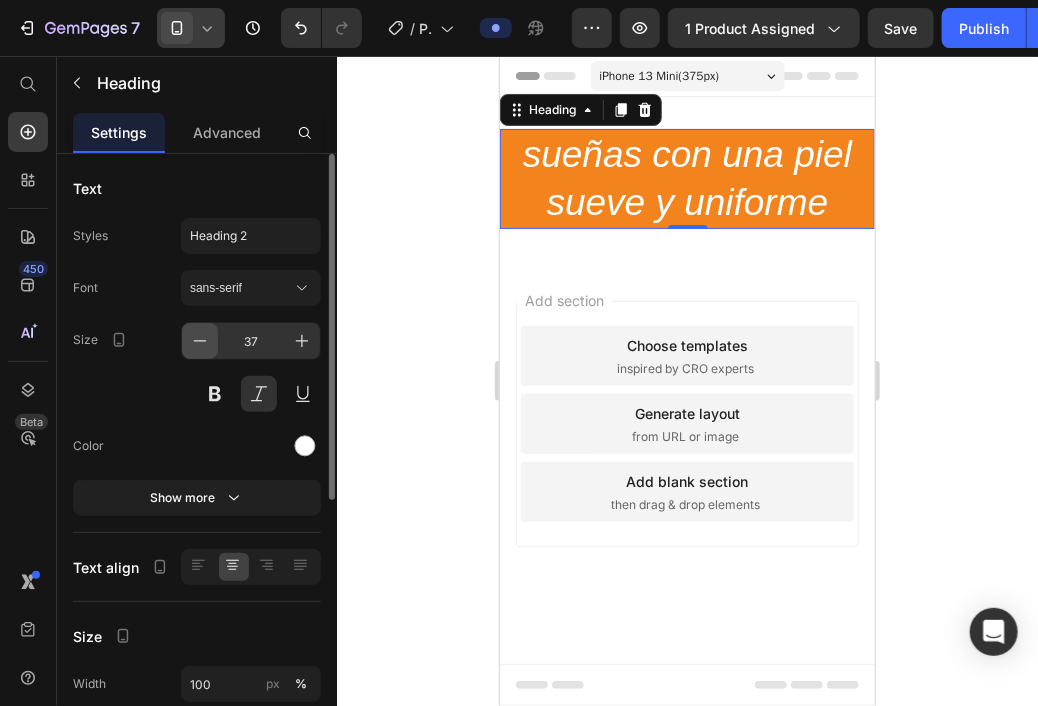 click 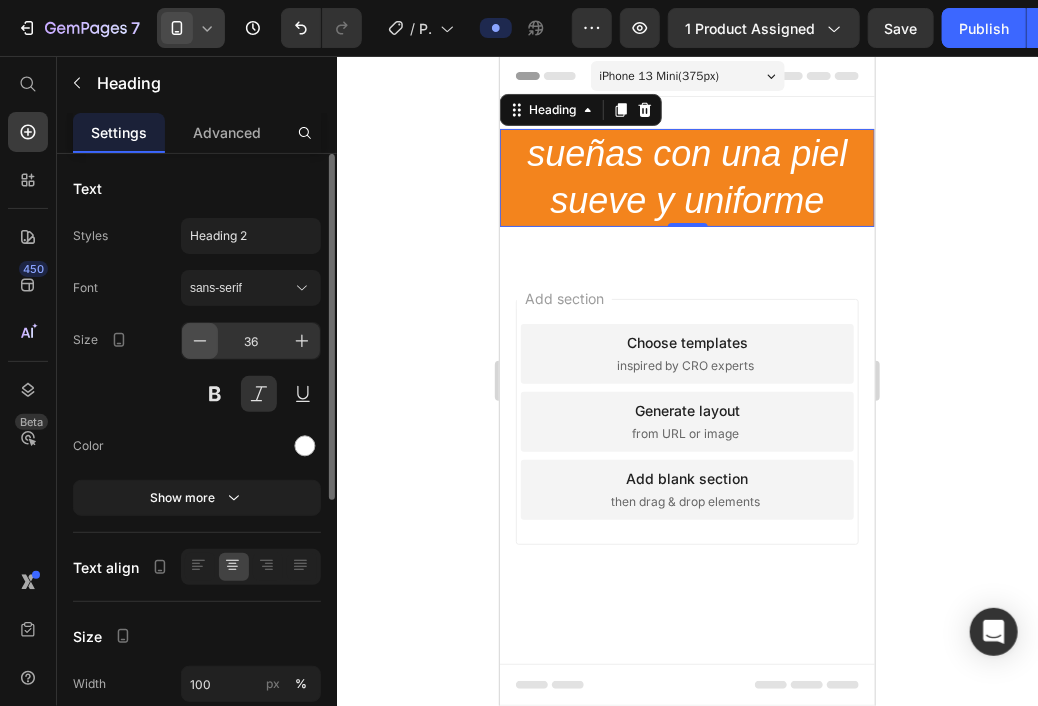click 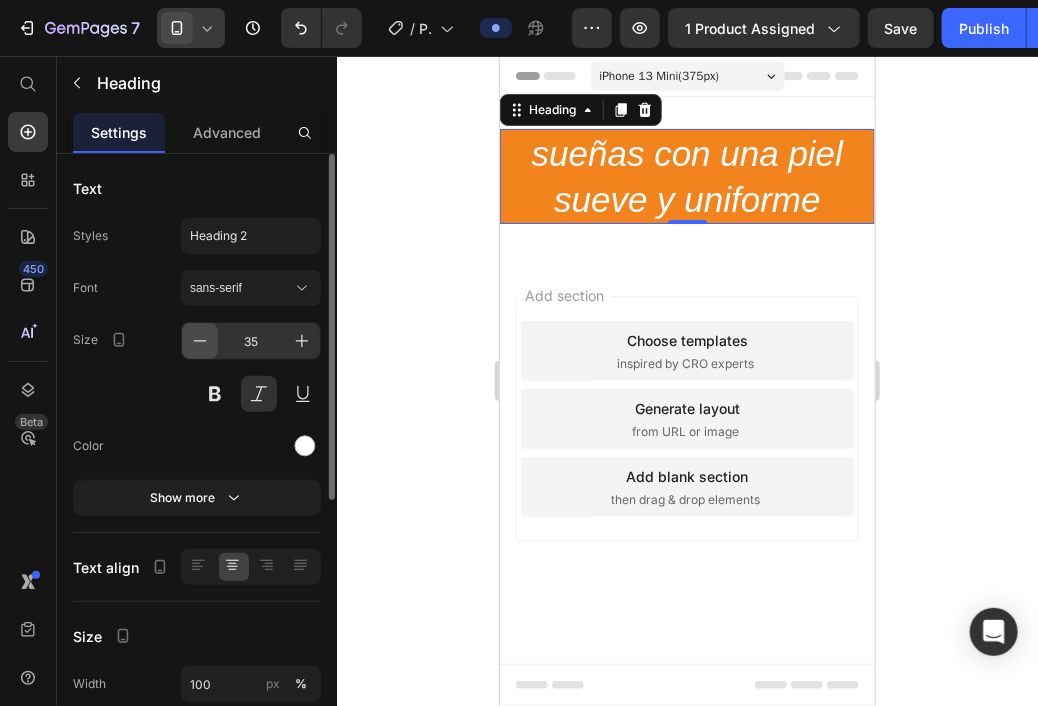 click 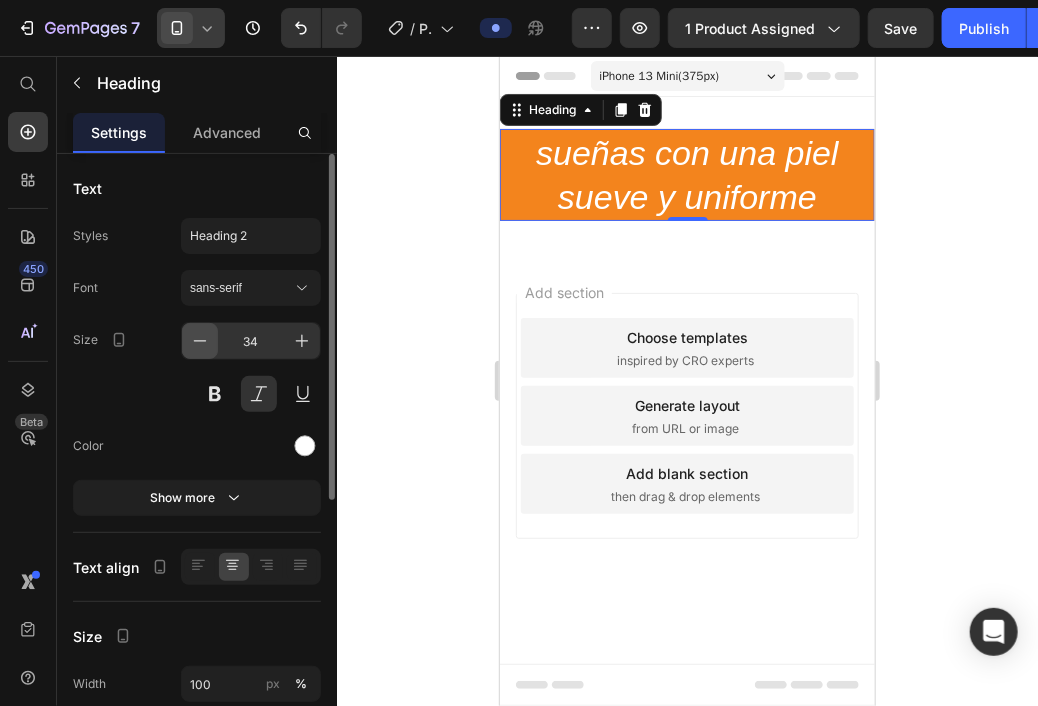 click 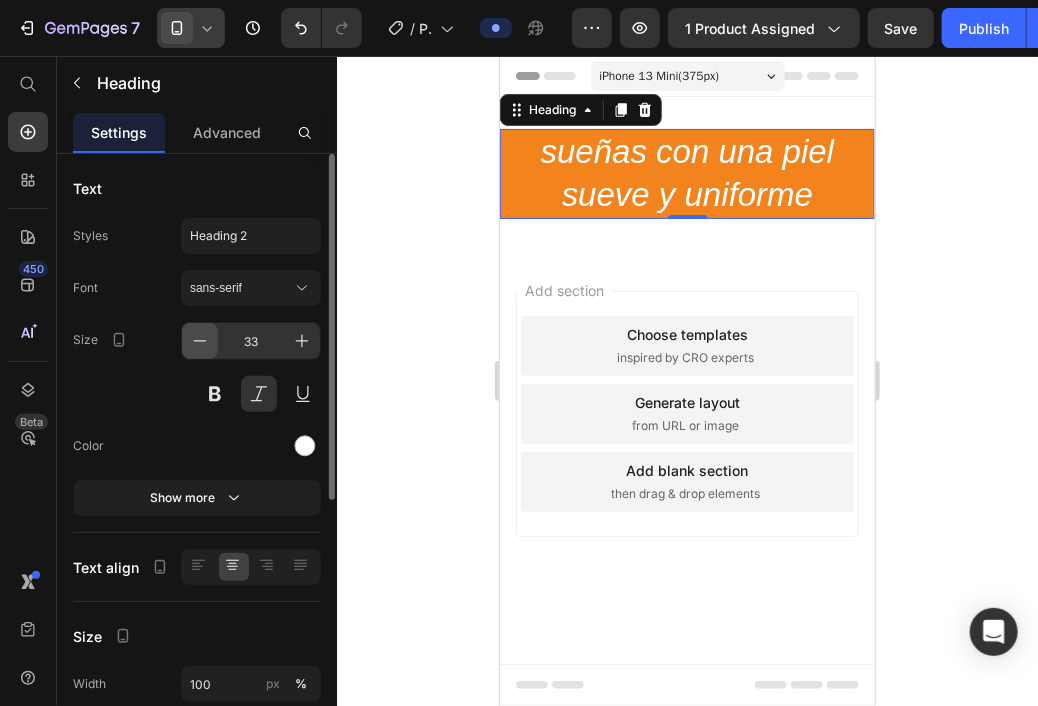 click 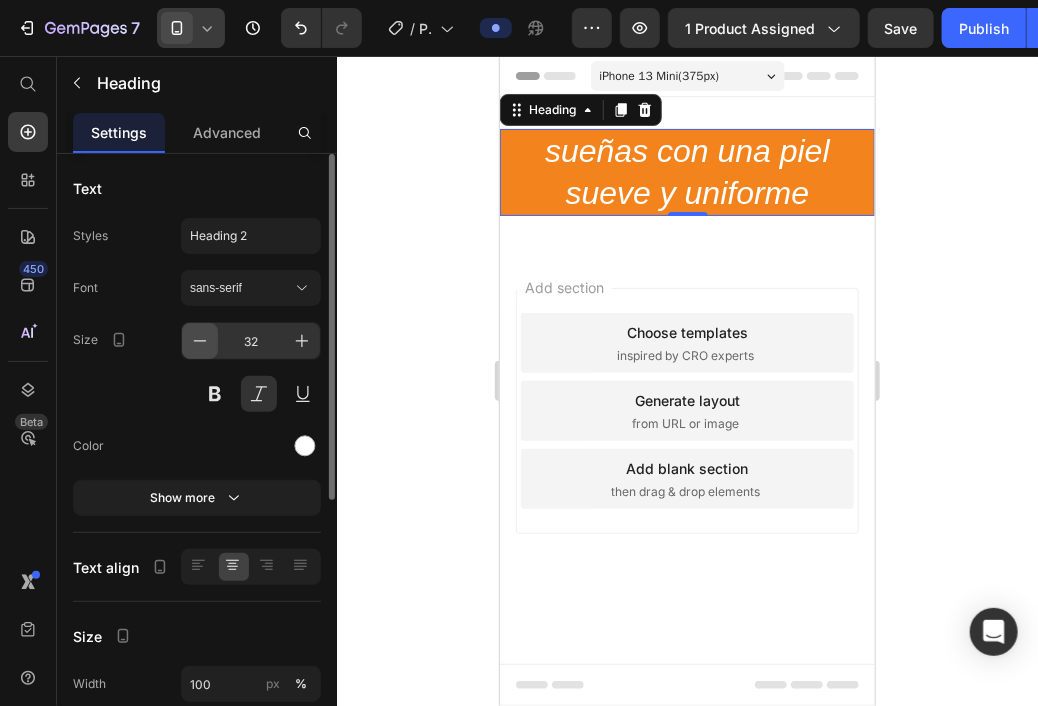 click 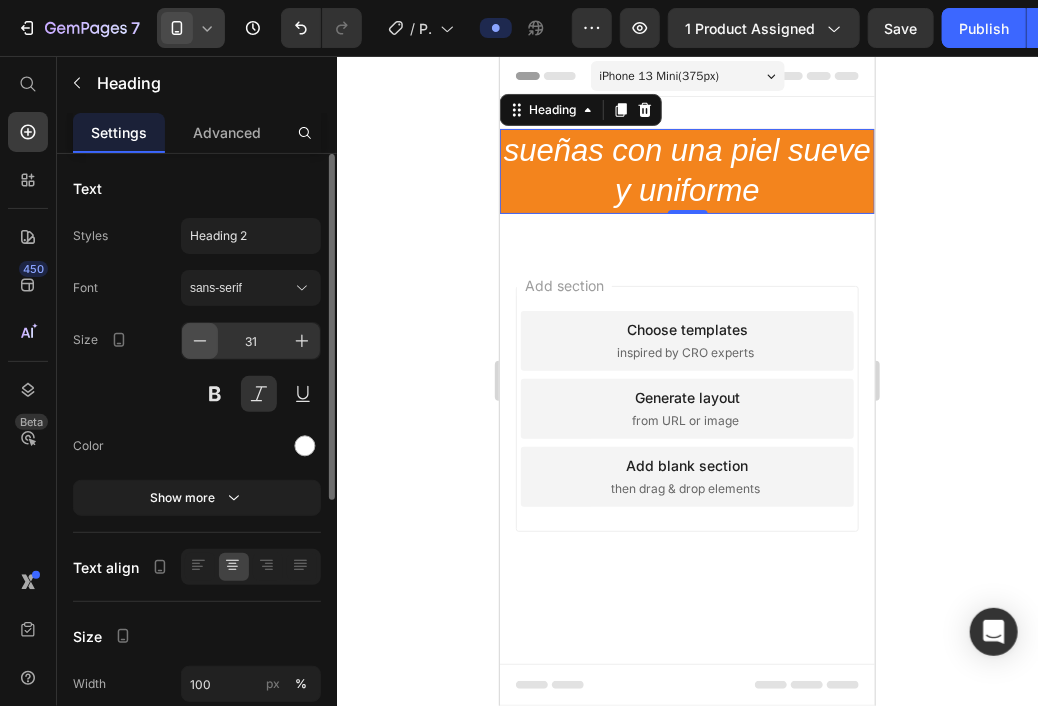 click 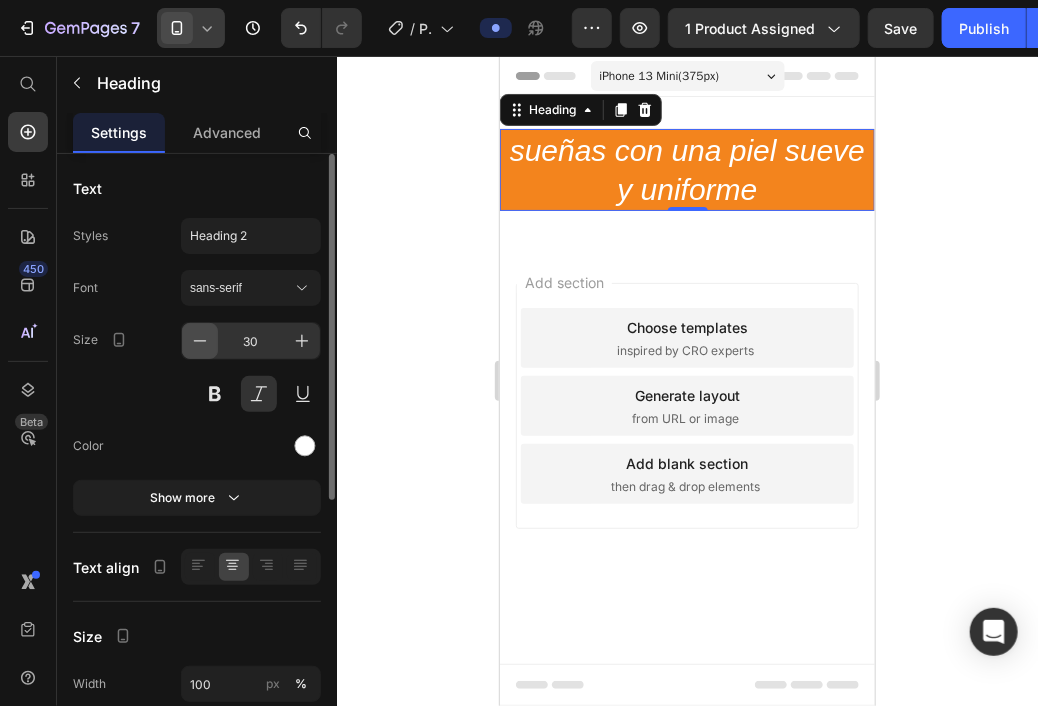 click 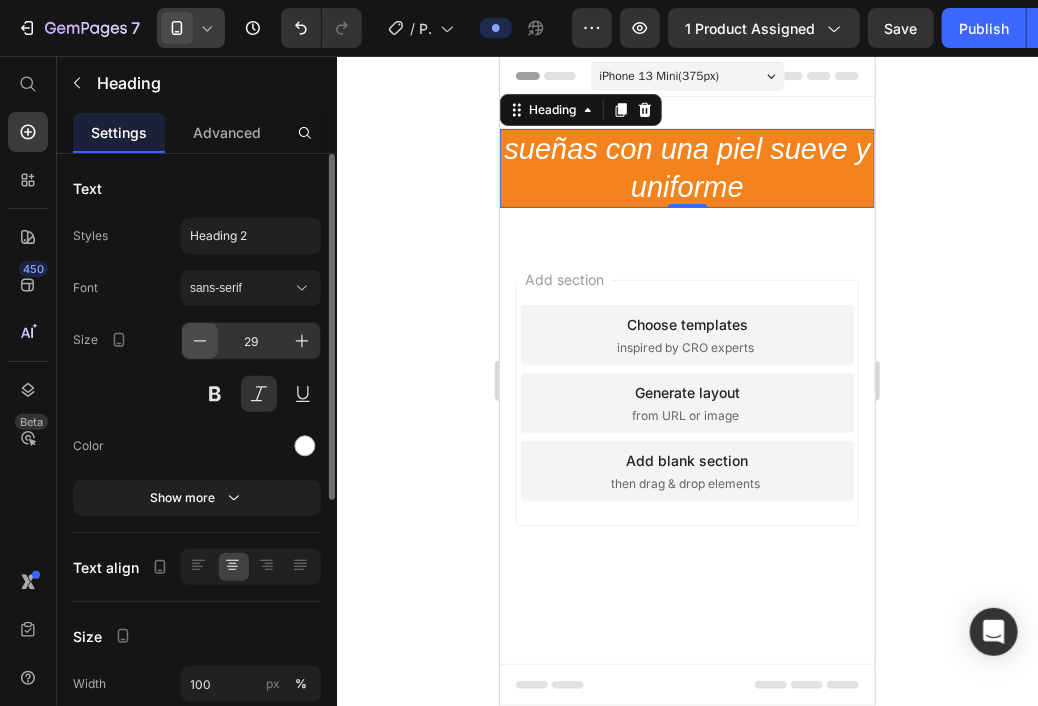 click 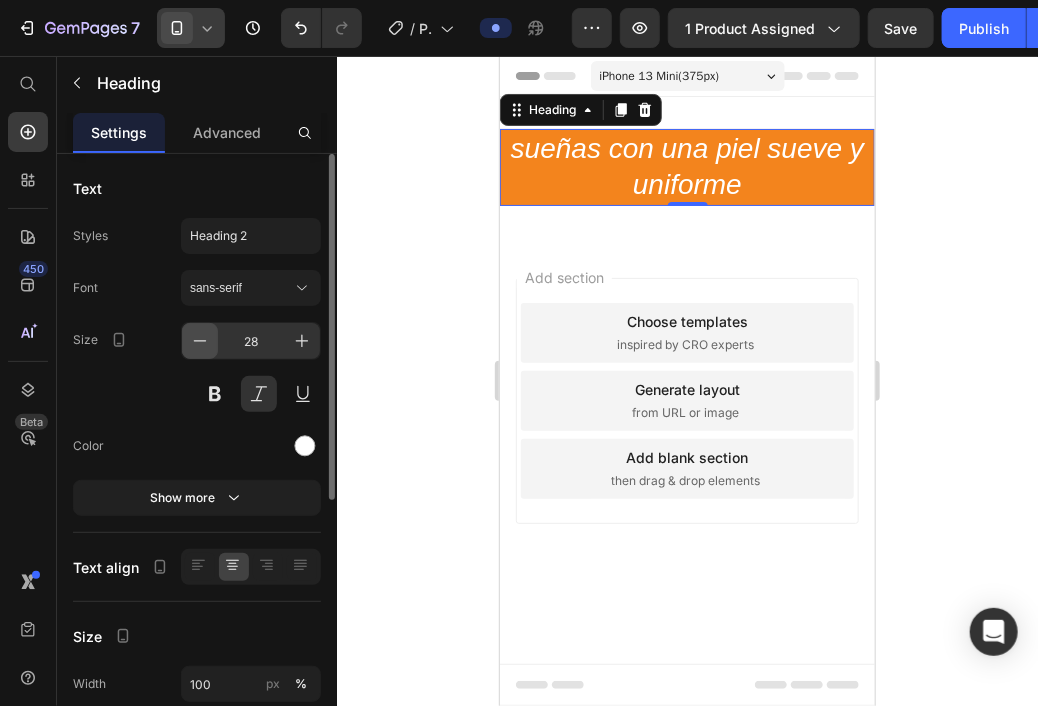 click 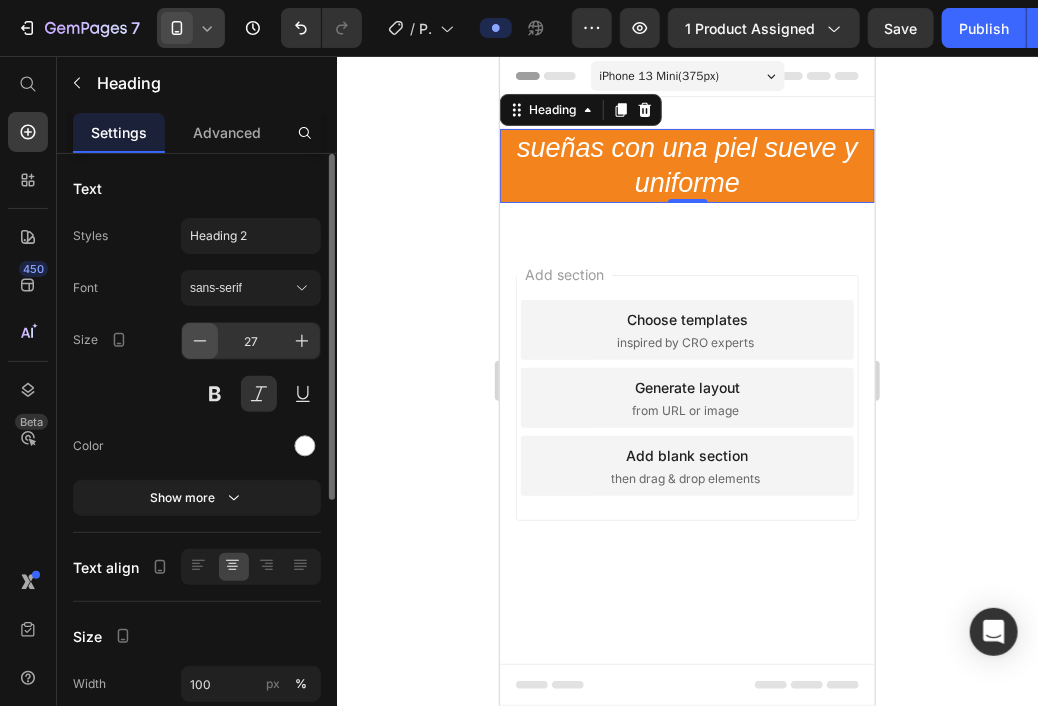 click 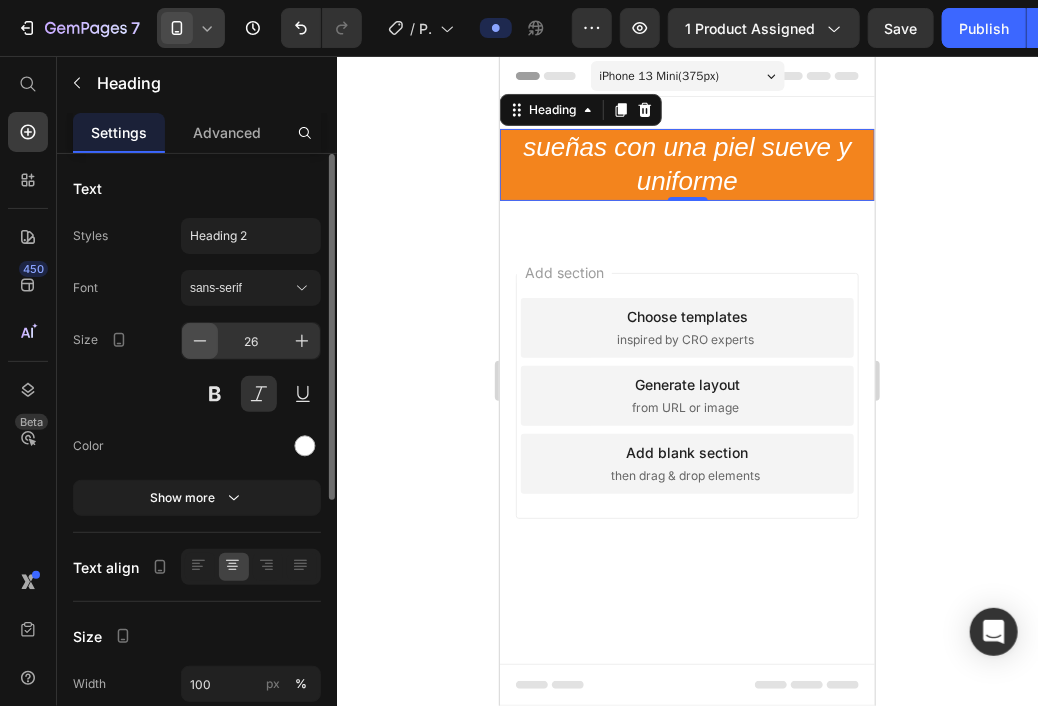 click 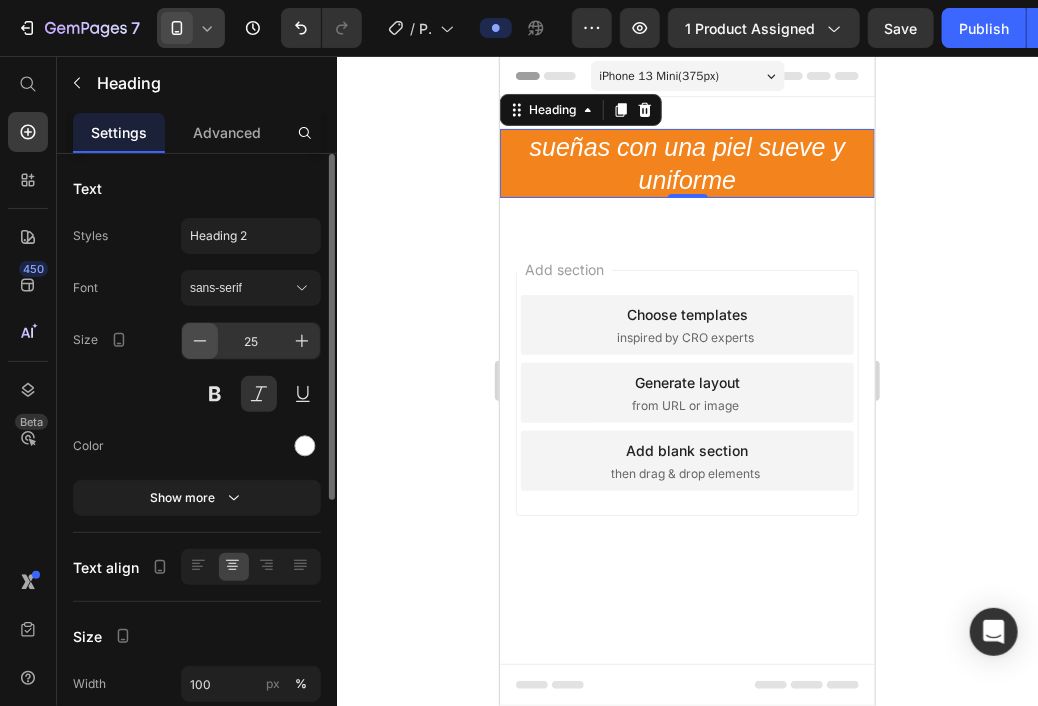 click 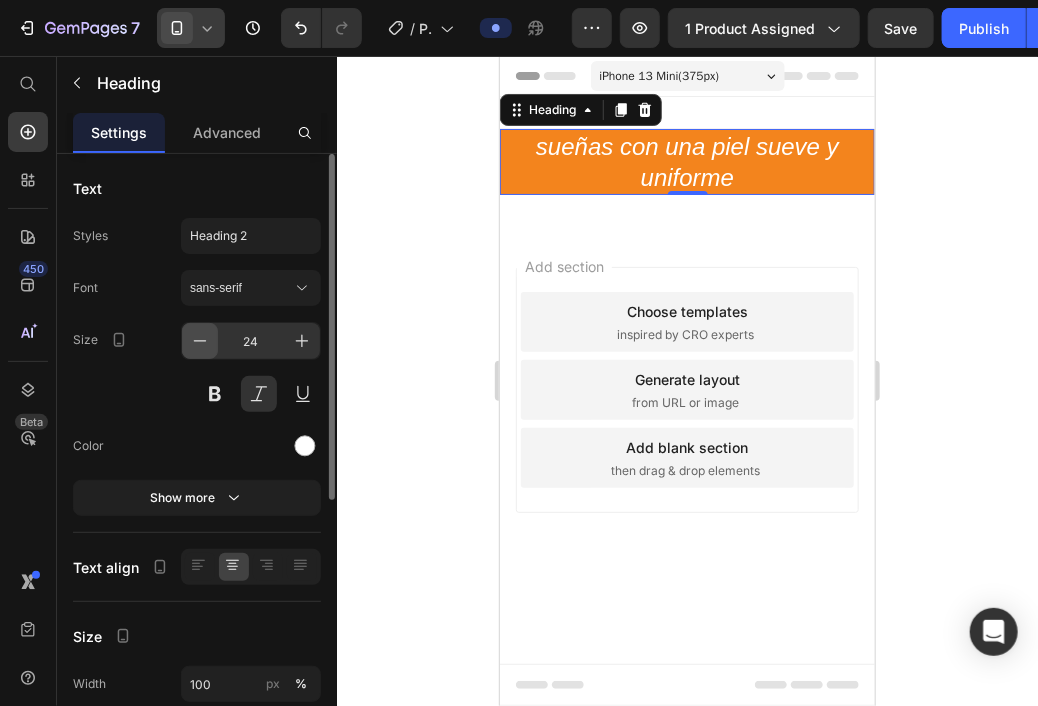 click 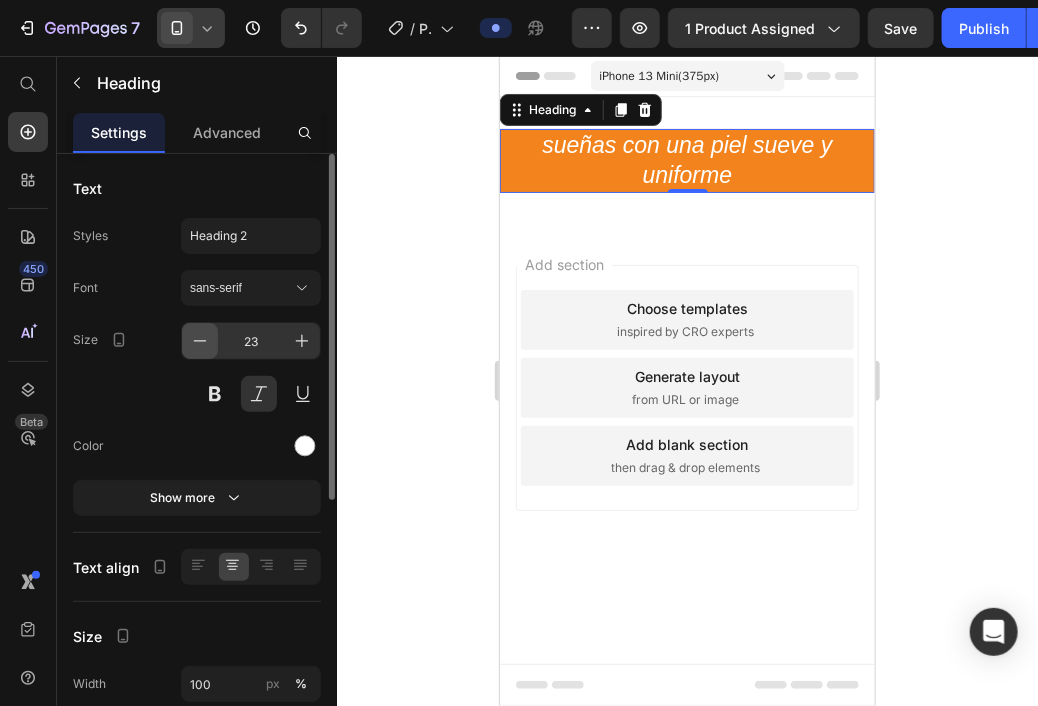 click 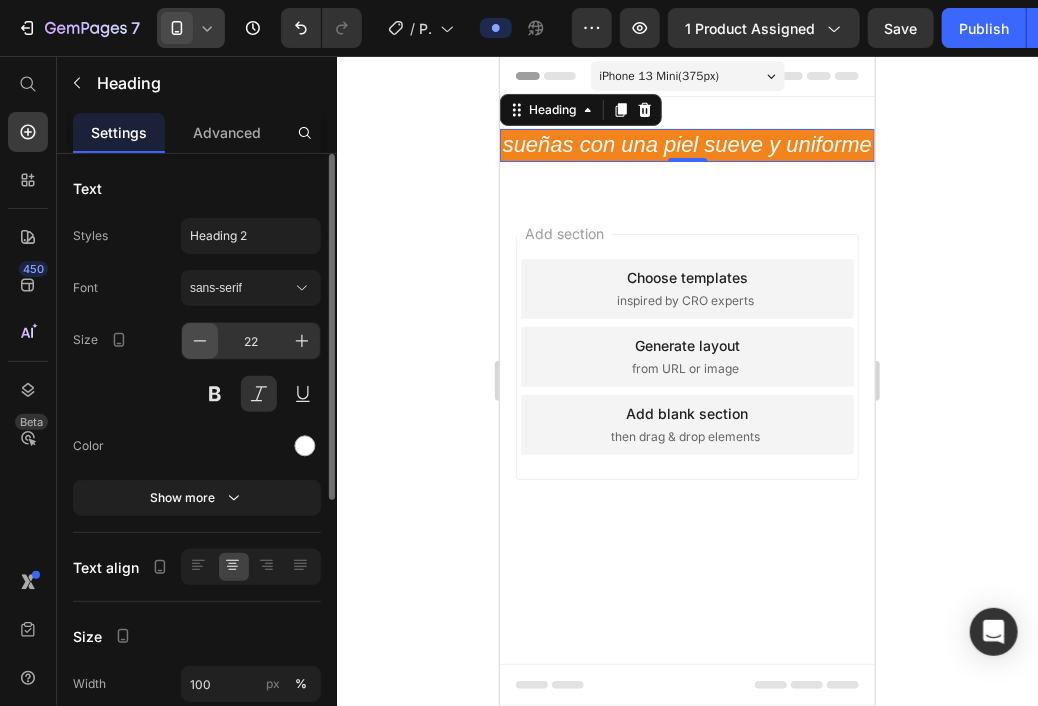 click 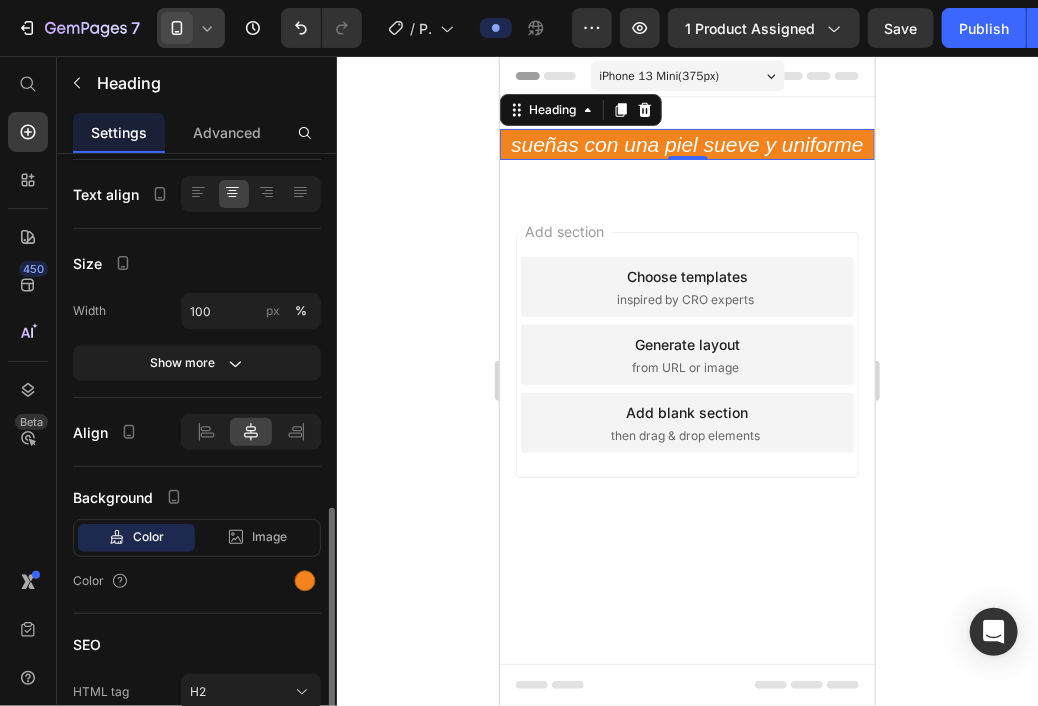 scroll, scrollTop: 464, scrollLeft: 0, axis: vertical 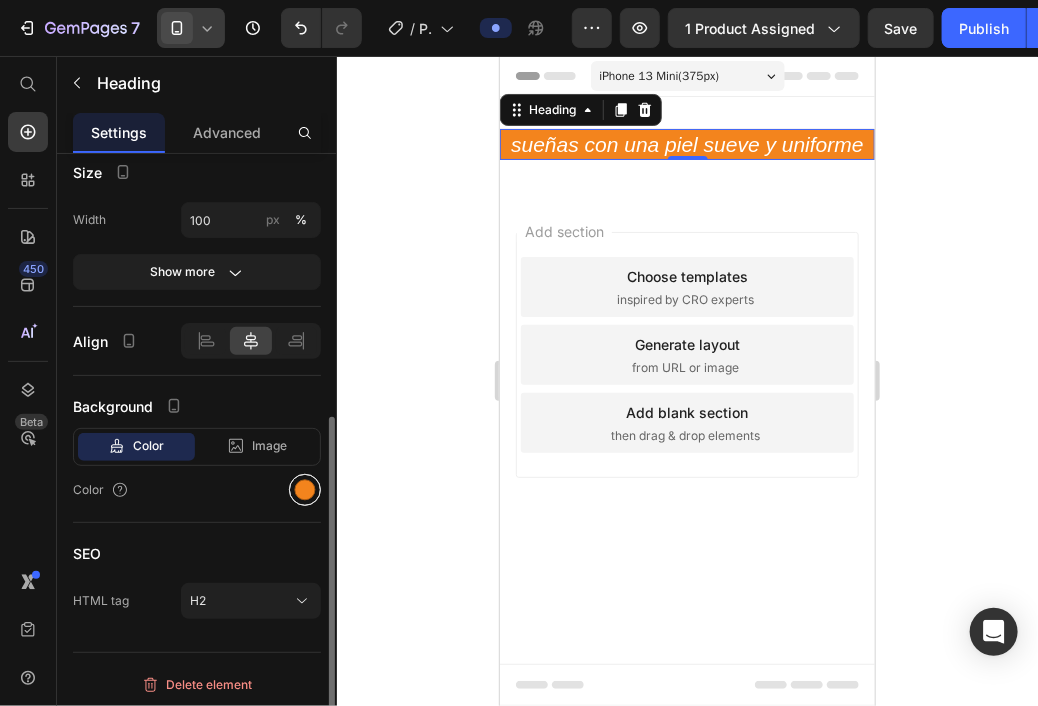 click at bounding box center (305, 490) 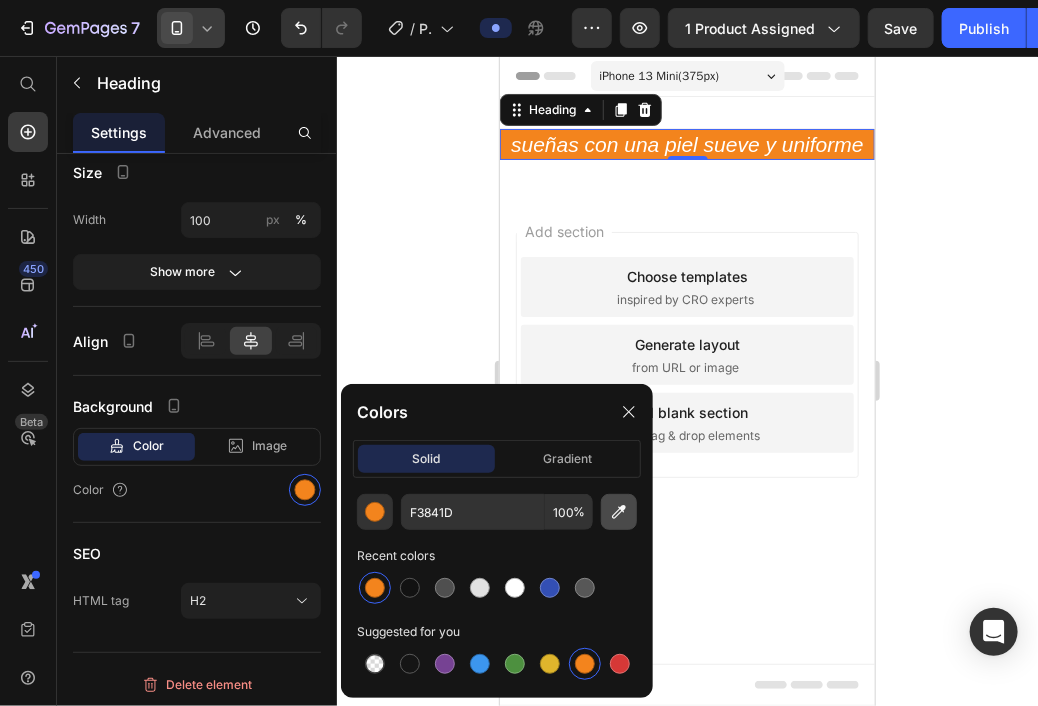 click 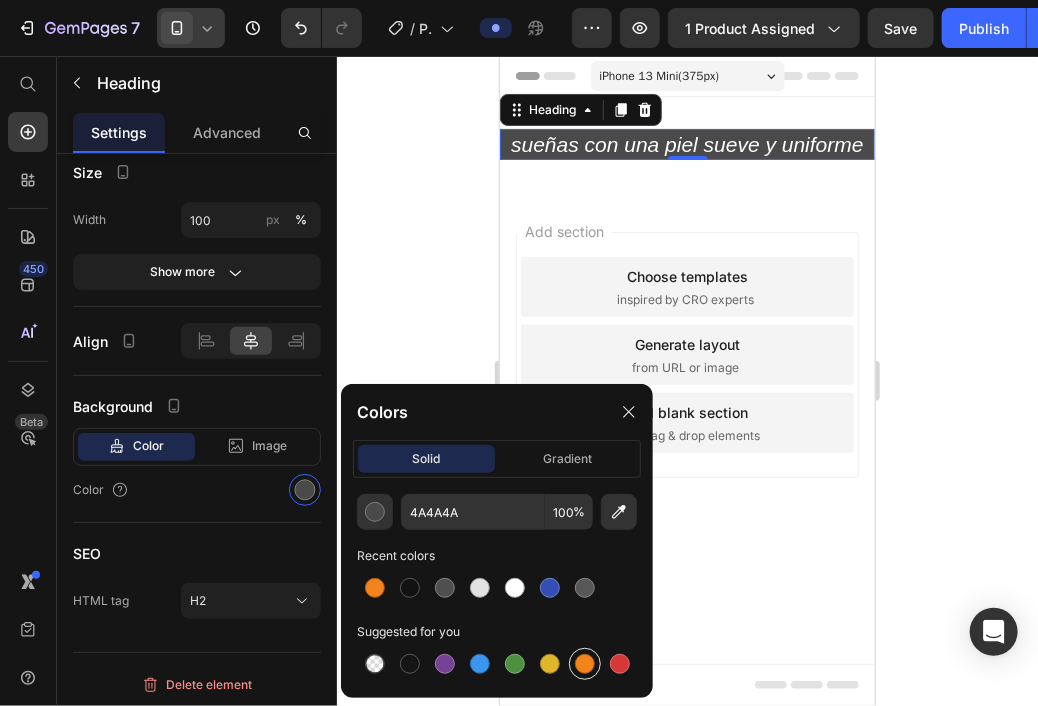 click at bounding box center [585, 664] 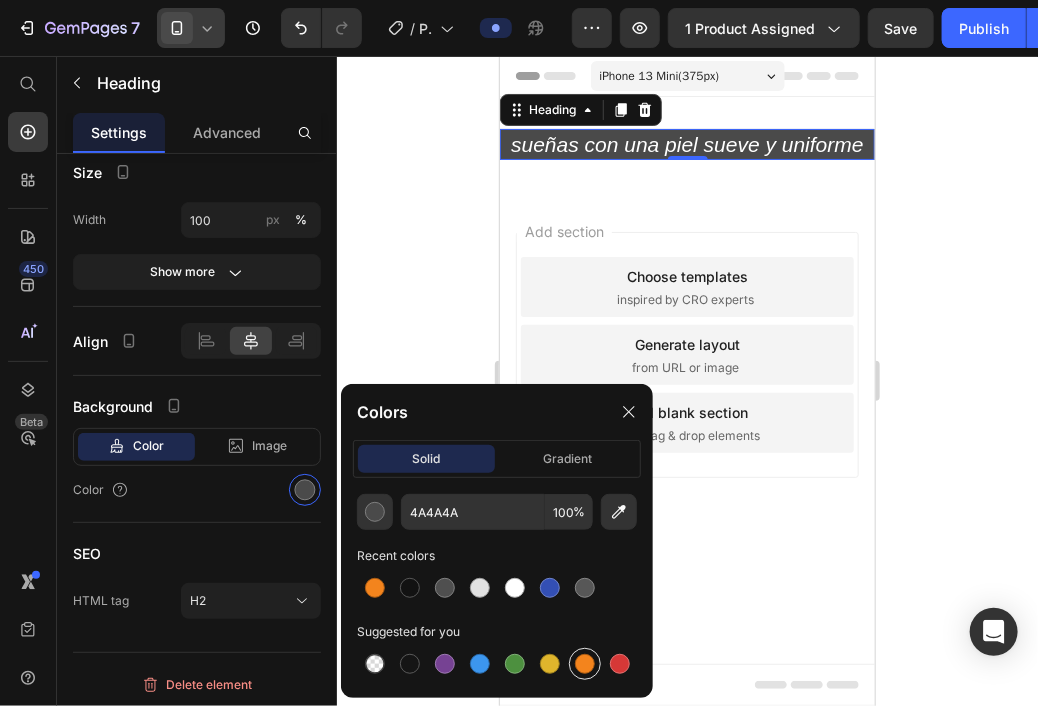 type on "F3841D" 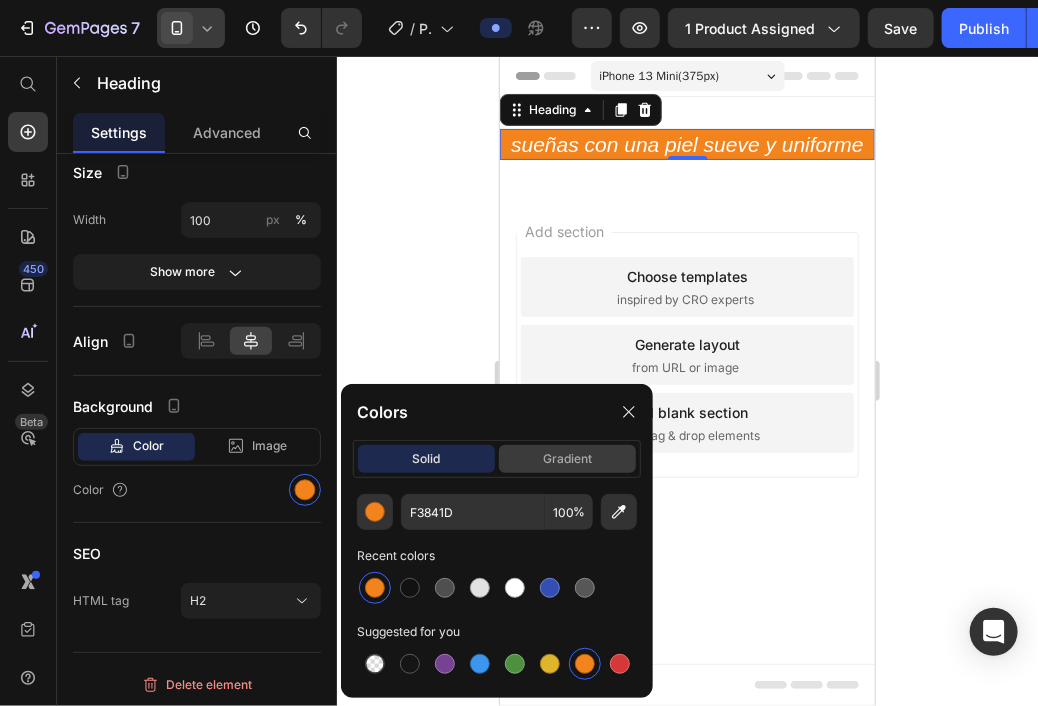 click on "gradient" 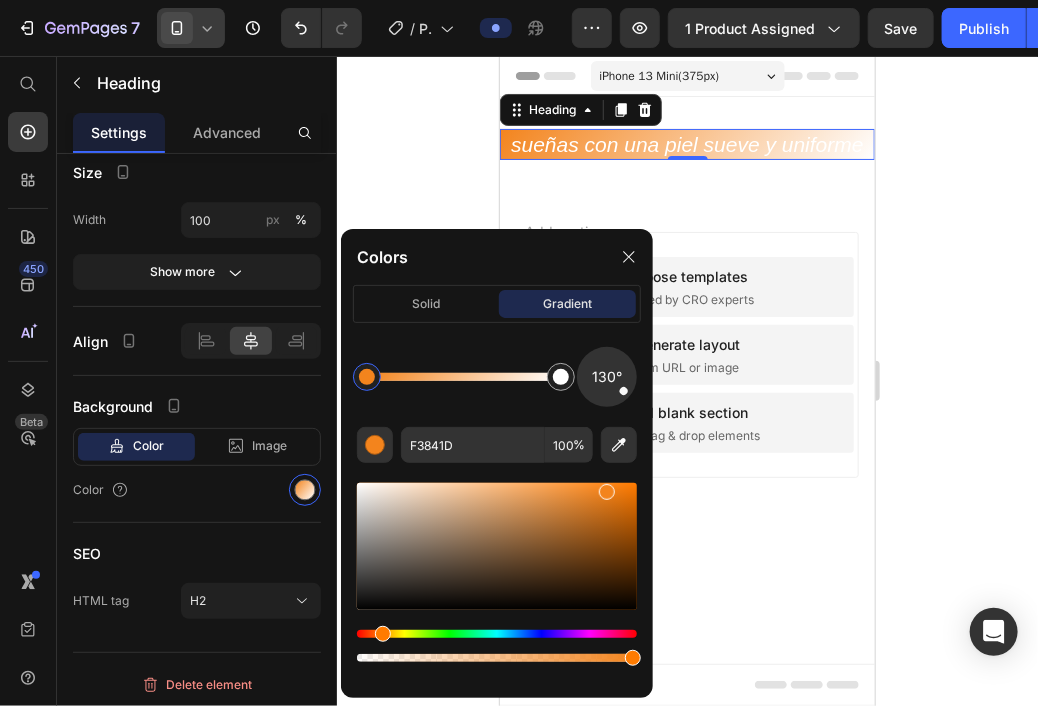 click at bounding box center (497, 546) 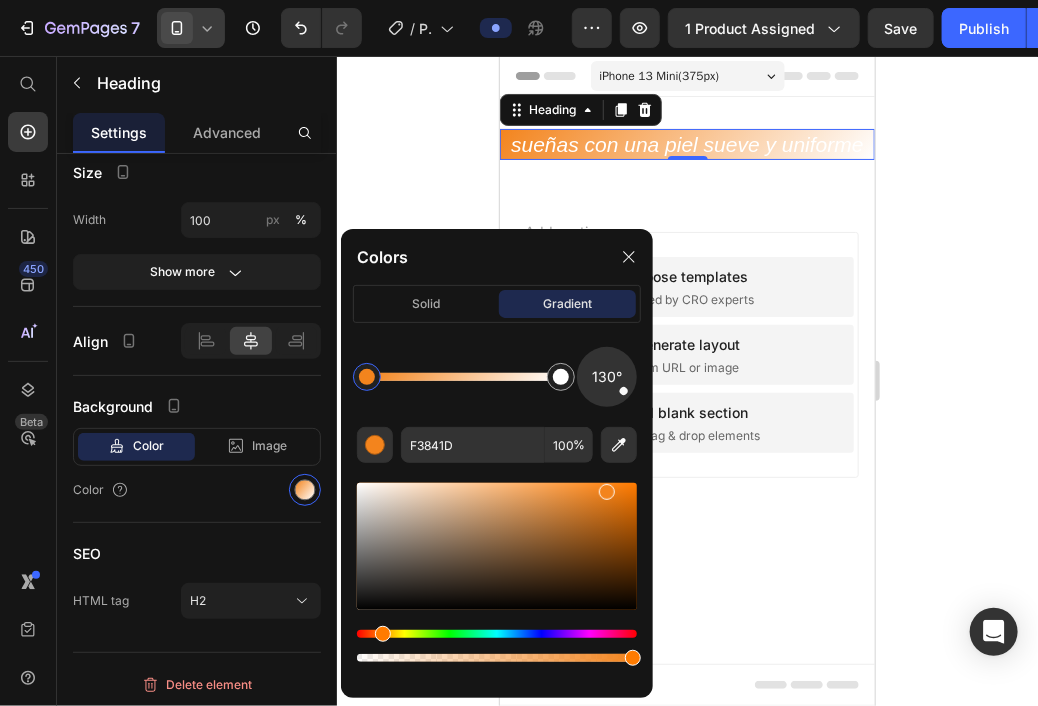 type on "723B08" 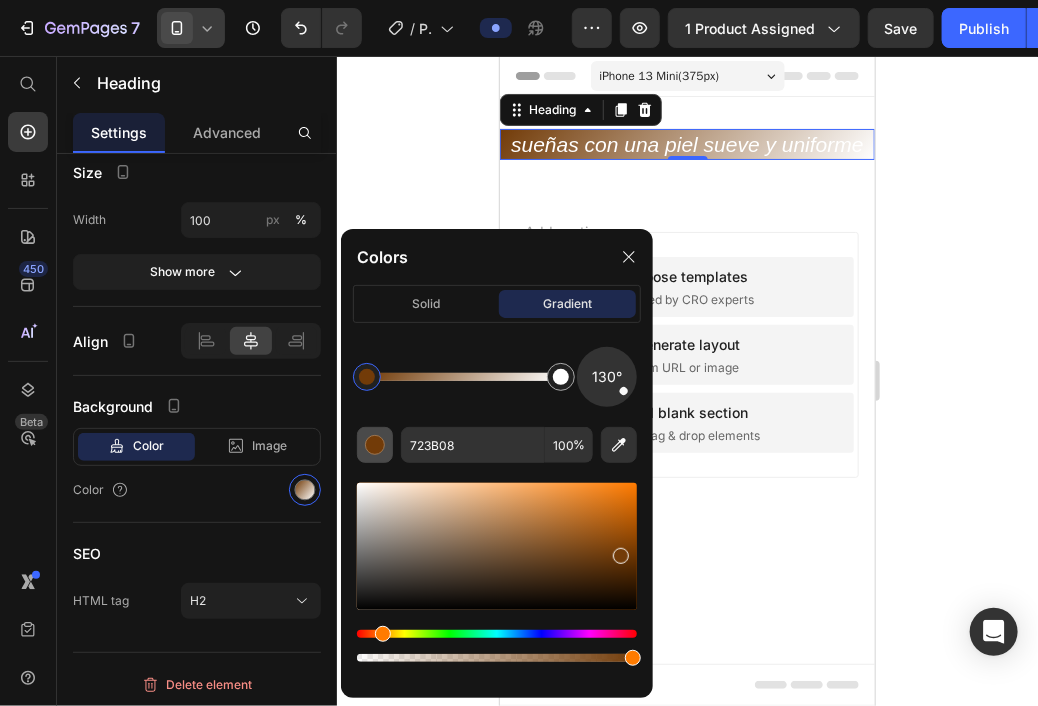 click at bounding box center [375, 445] 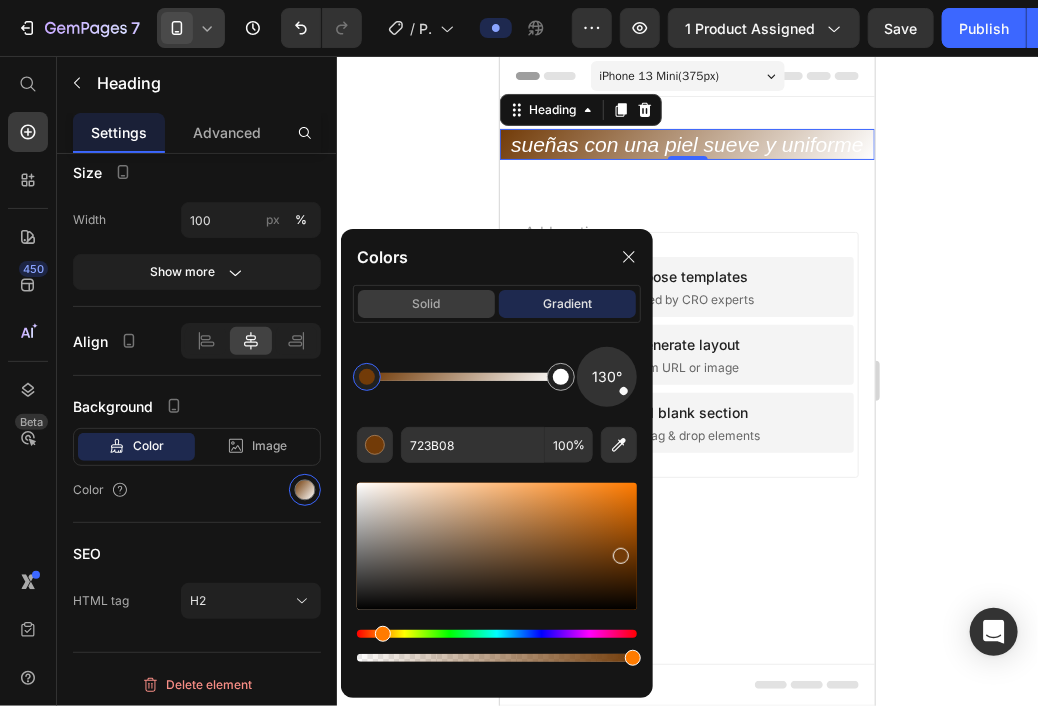 click on "solid" 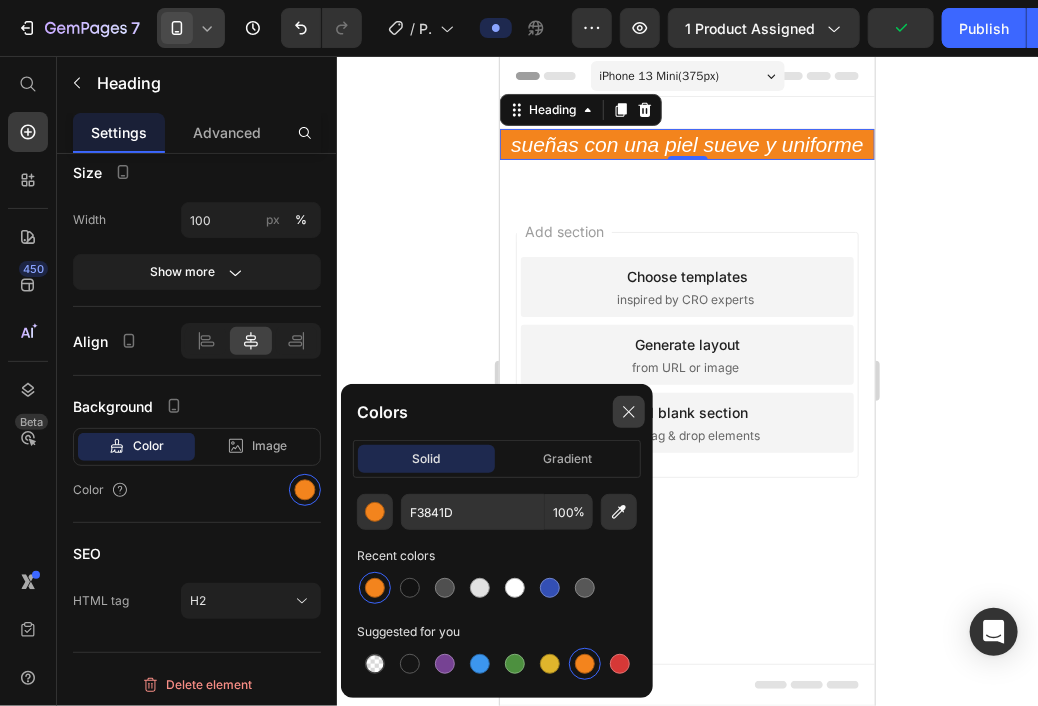 click 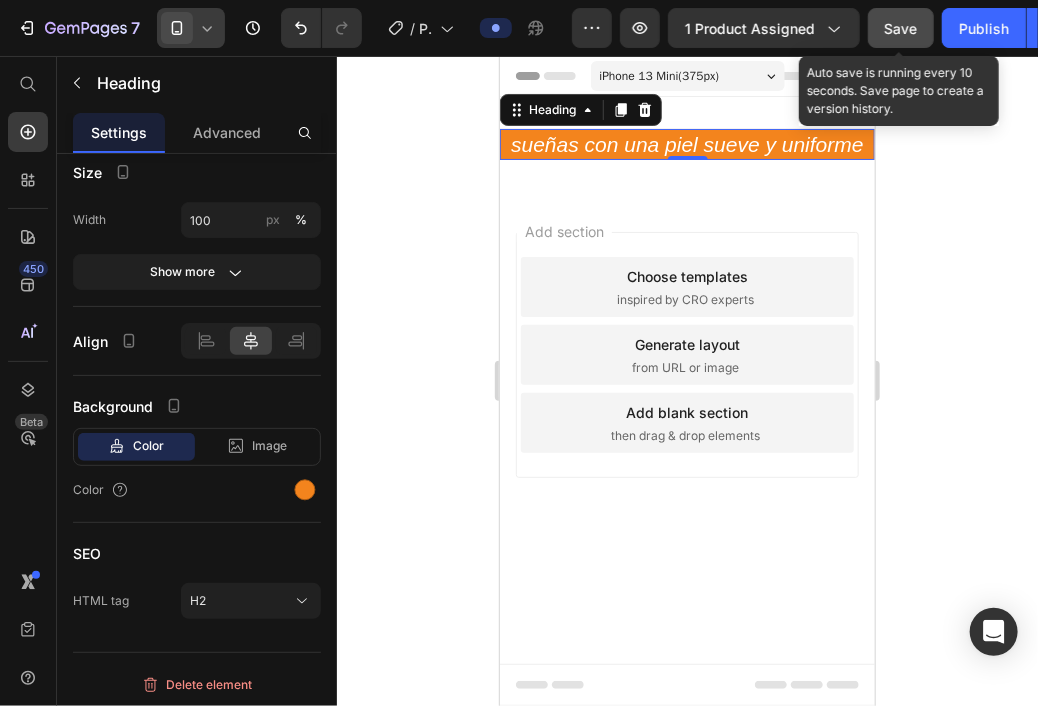 click on "Save" at bounding box center [901, 28] 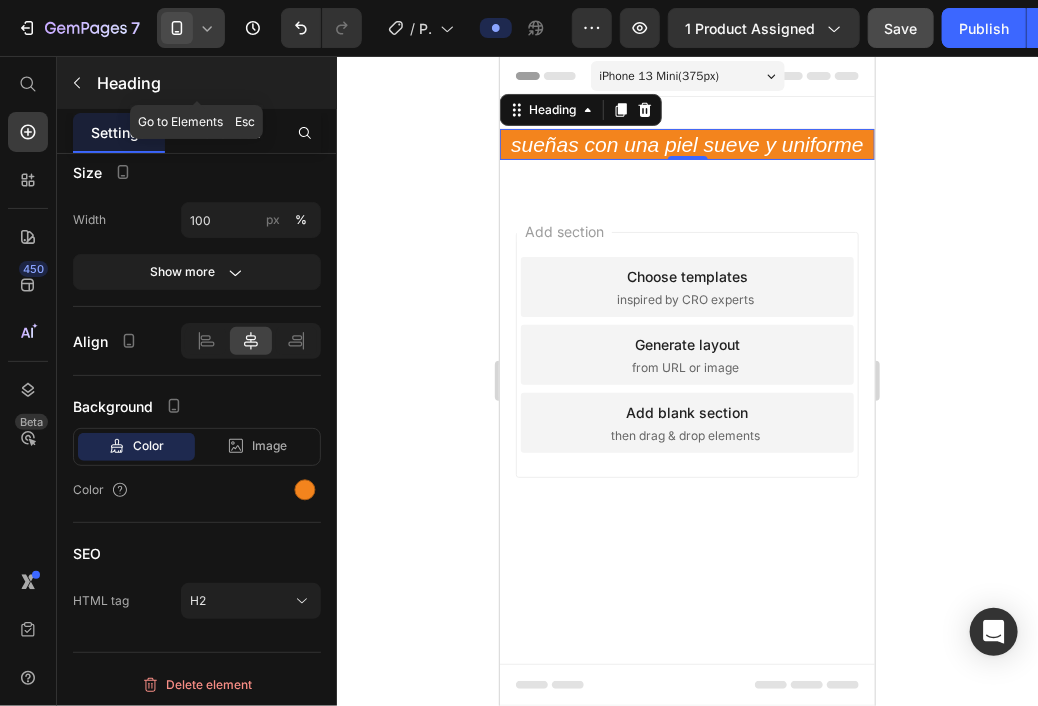 click 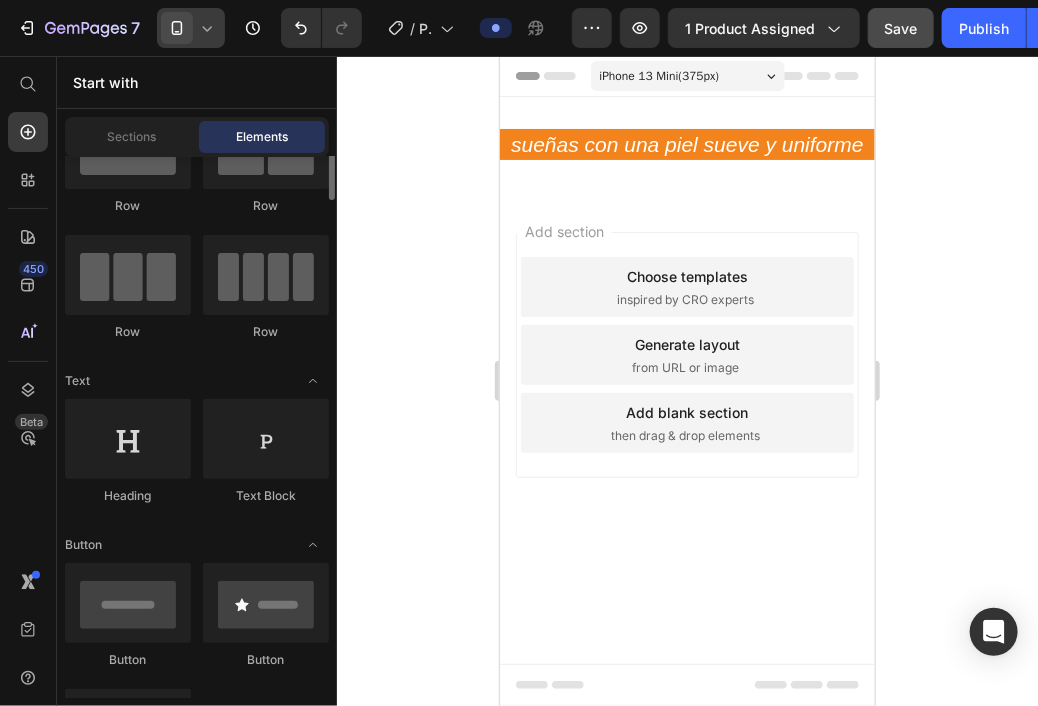 scroll, scrollTop: 0, scrollLeft: 0, axis: both 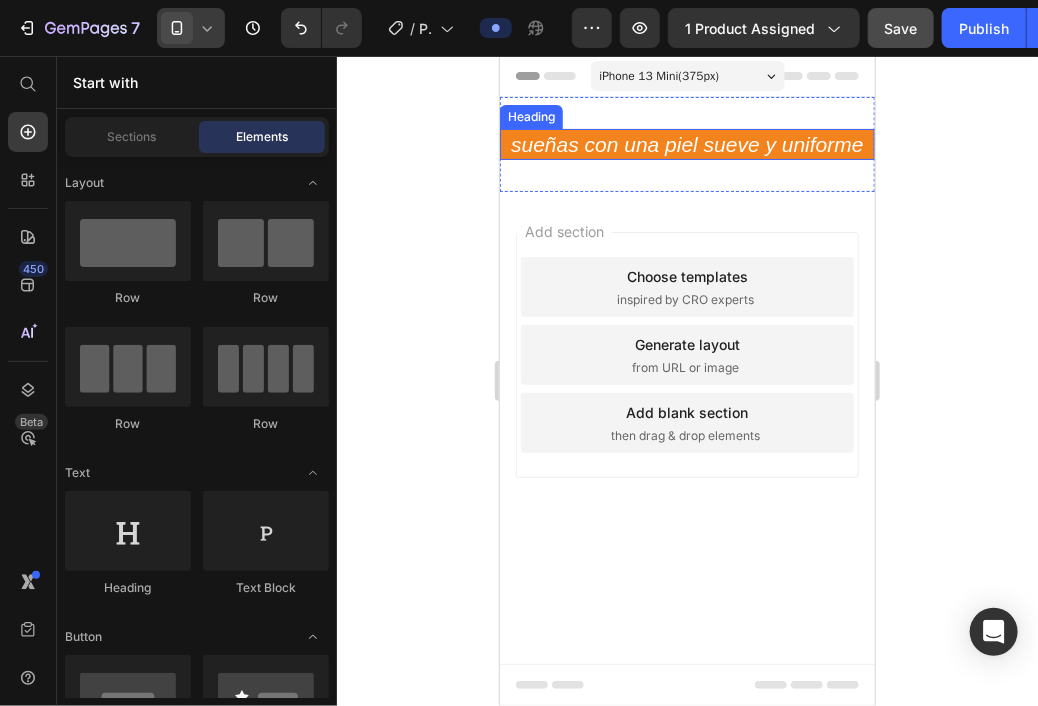click on "sueñas con una piel sueve y uniforme" at bounding box center (686, 143) 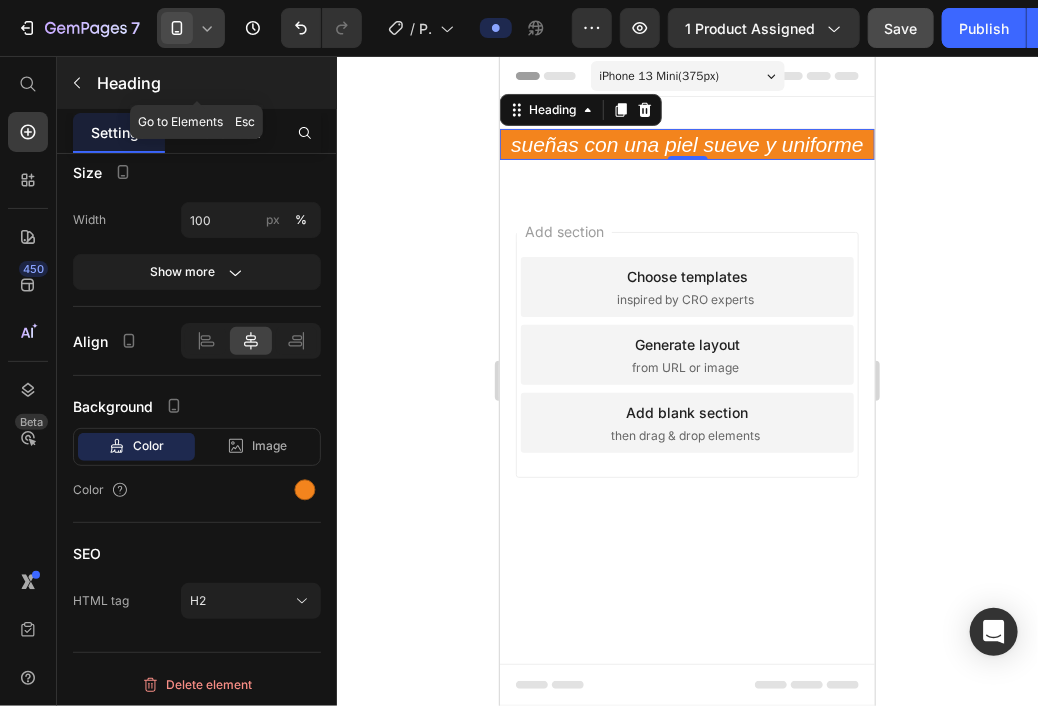 click 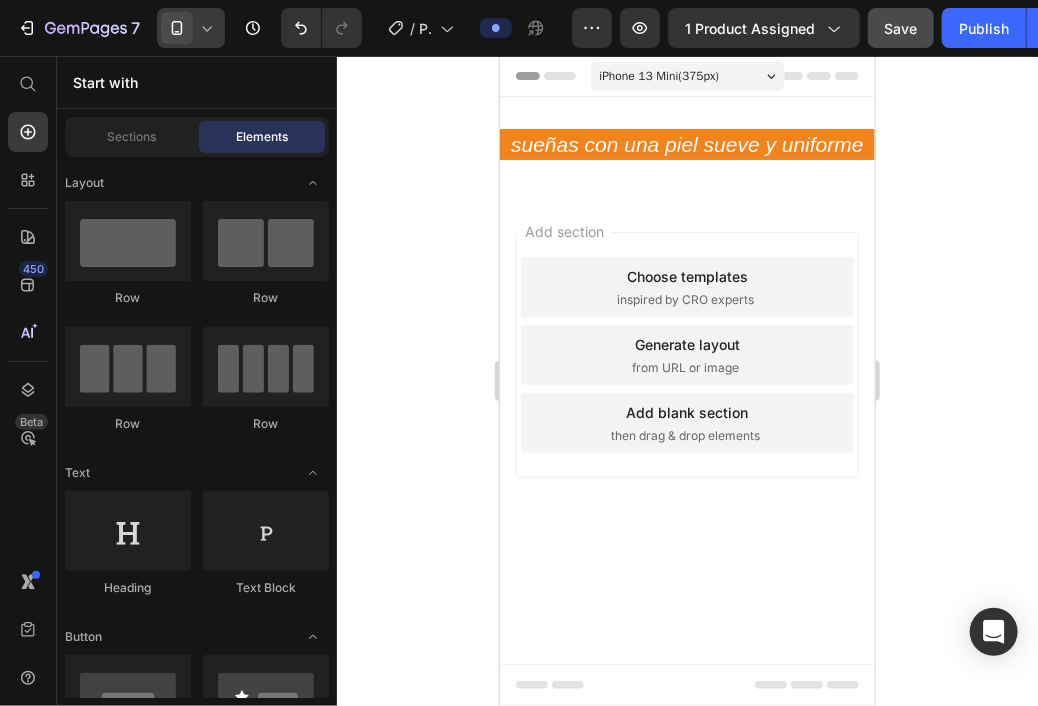 click on "Elements" at bounding box center [262, 137] 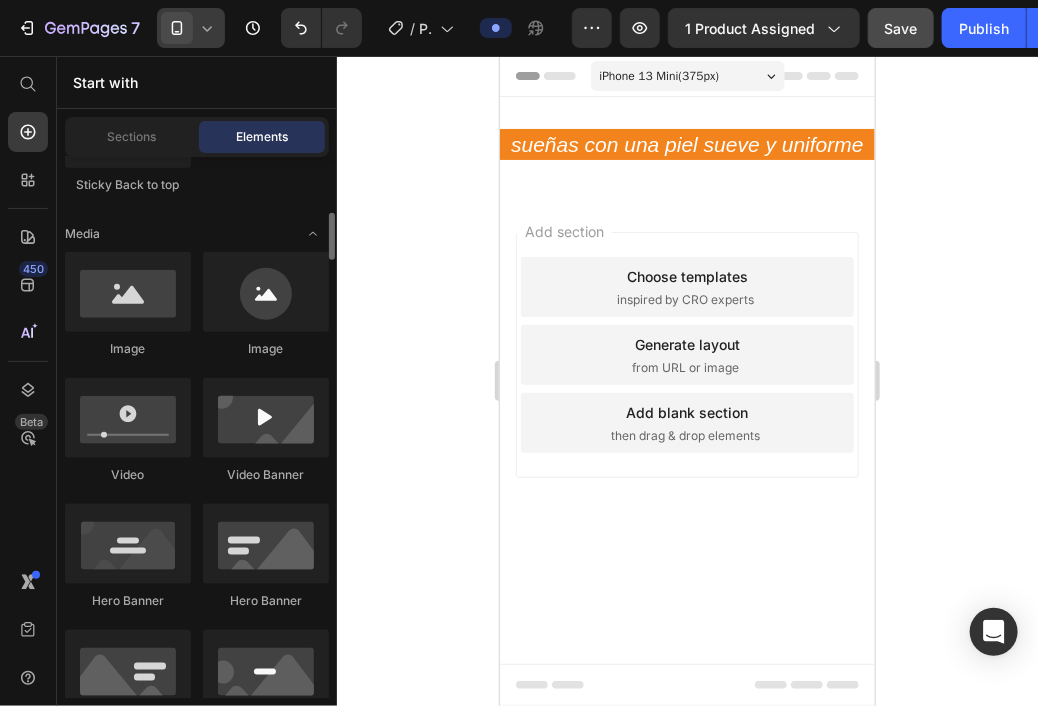 scroll, scrollTop: 689, scrollLeft: 0, axis: vertical 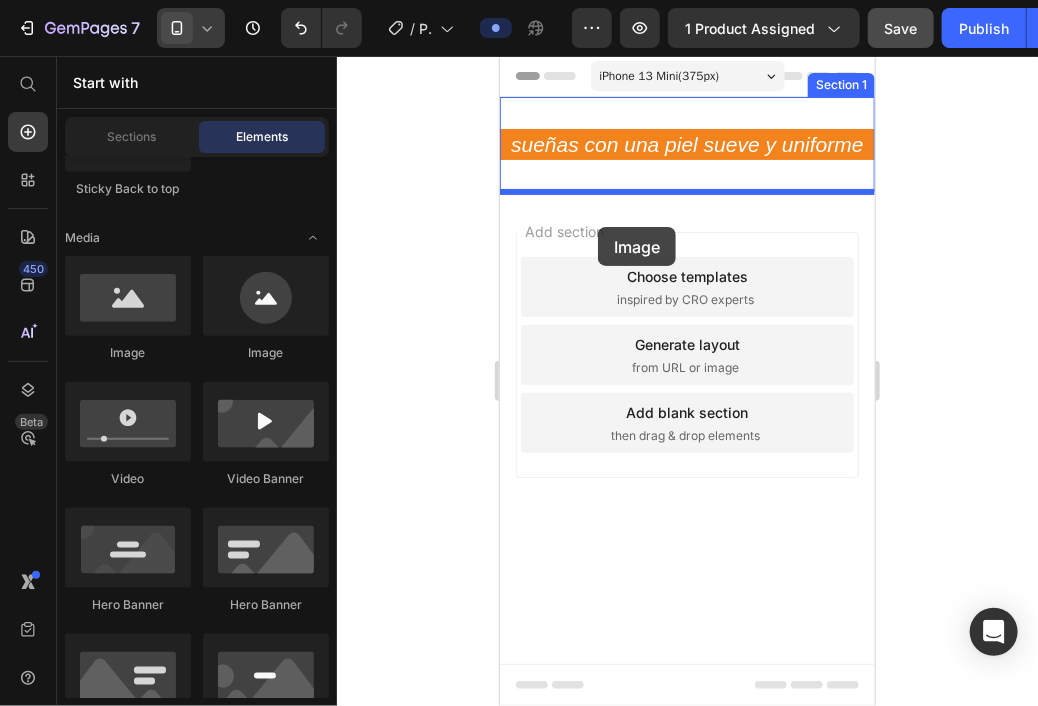 drag, startPoint x: 660, startPoint y: 353, endPoint x: 597, endPoint y: 226, distance: 141.76741 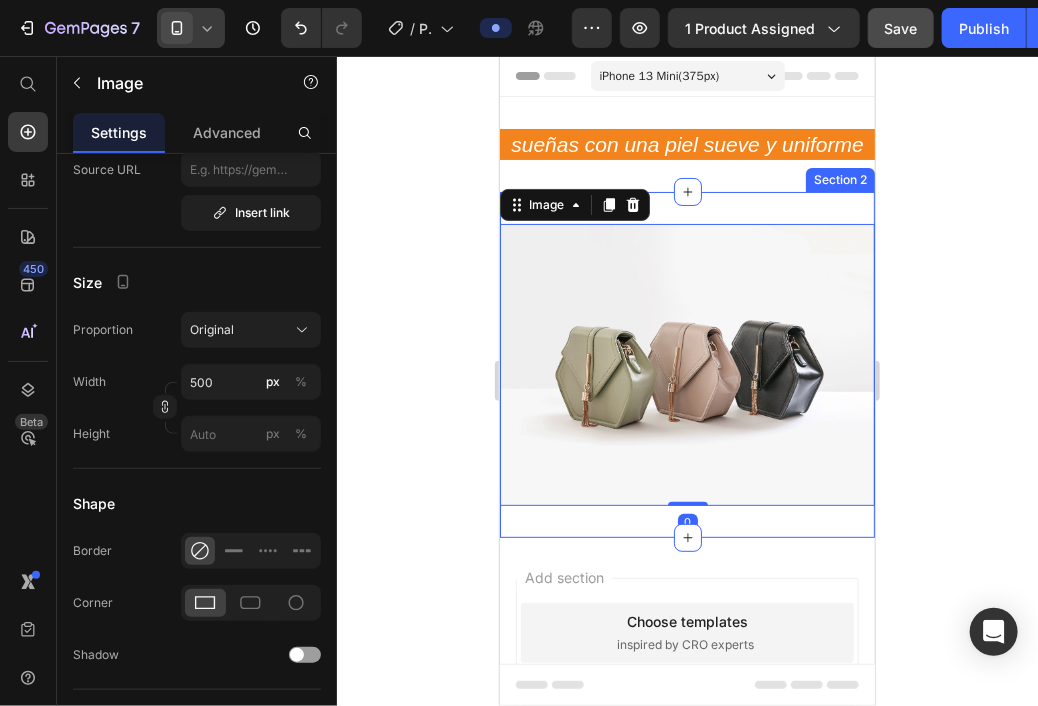 scroll, scrollTop: 0, scrollLeft: 0, axis: both 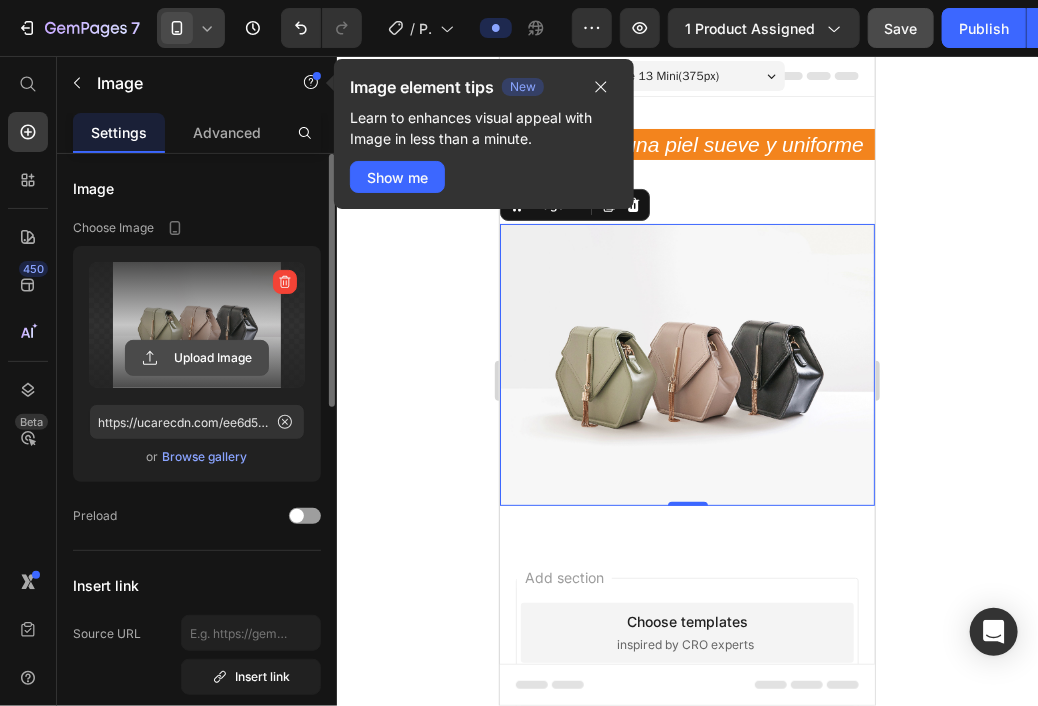 click 